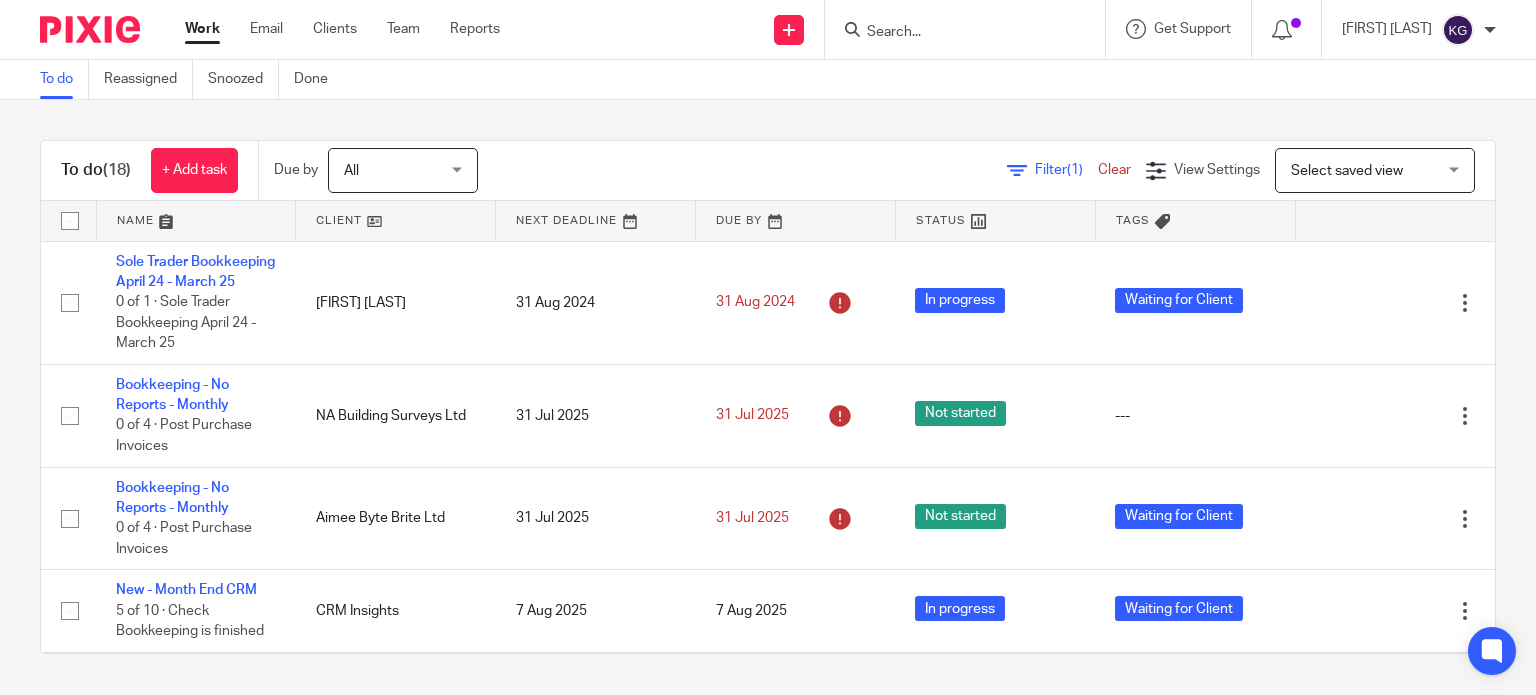 scroll, scrollTop: 0, scrollLeft: 0, axis: both 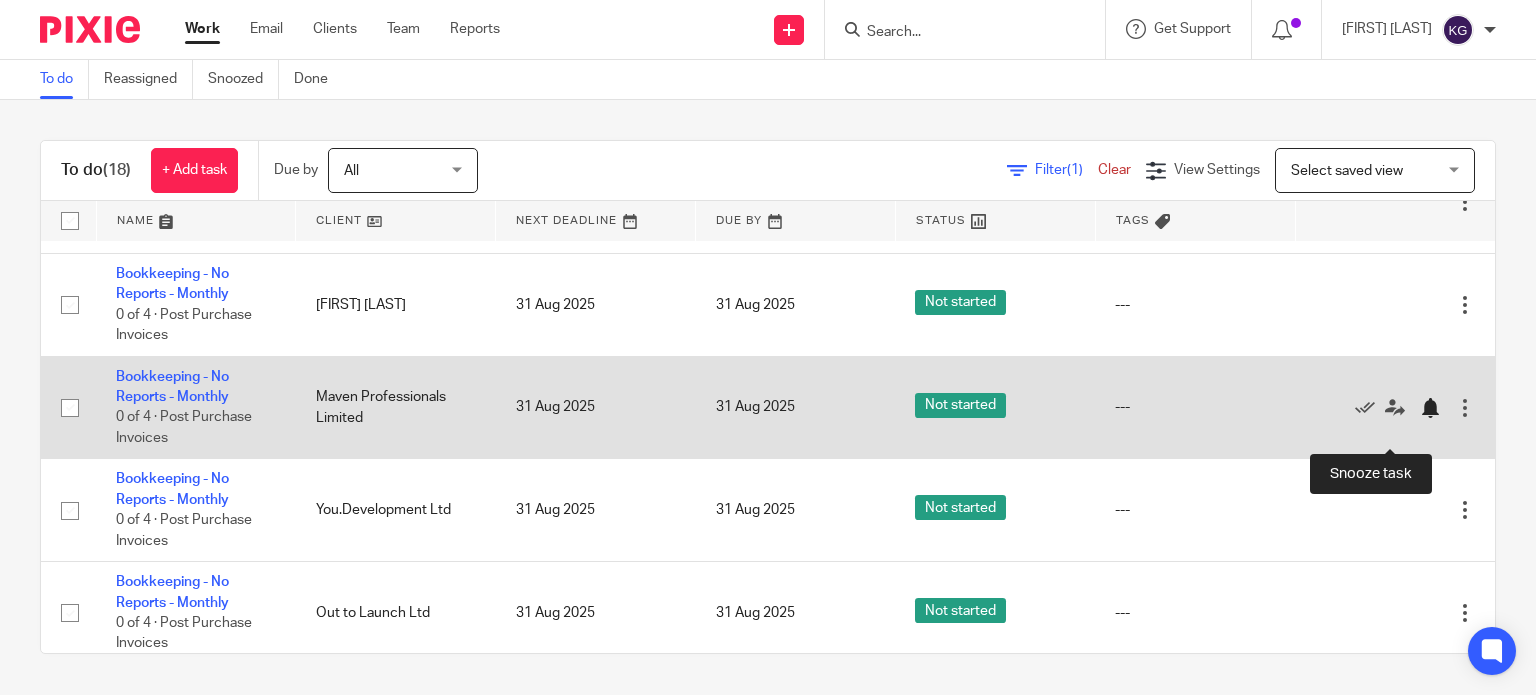click at bounding box center (1430, 408) 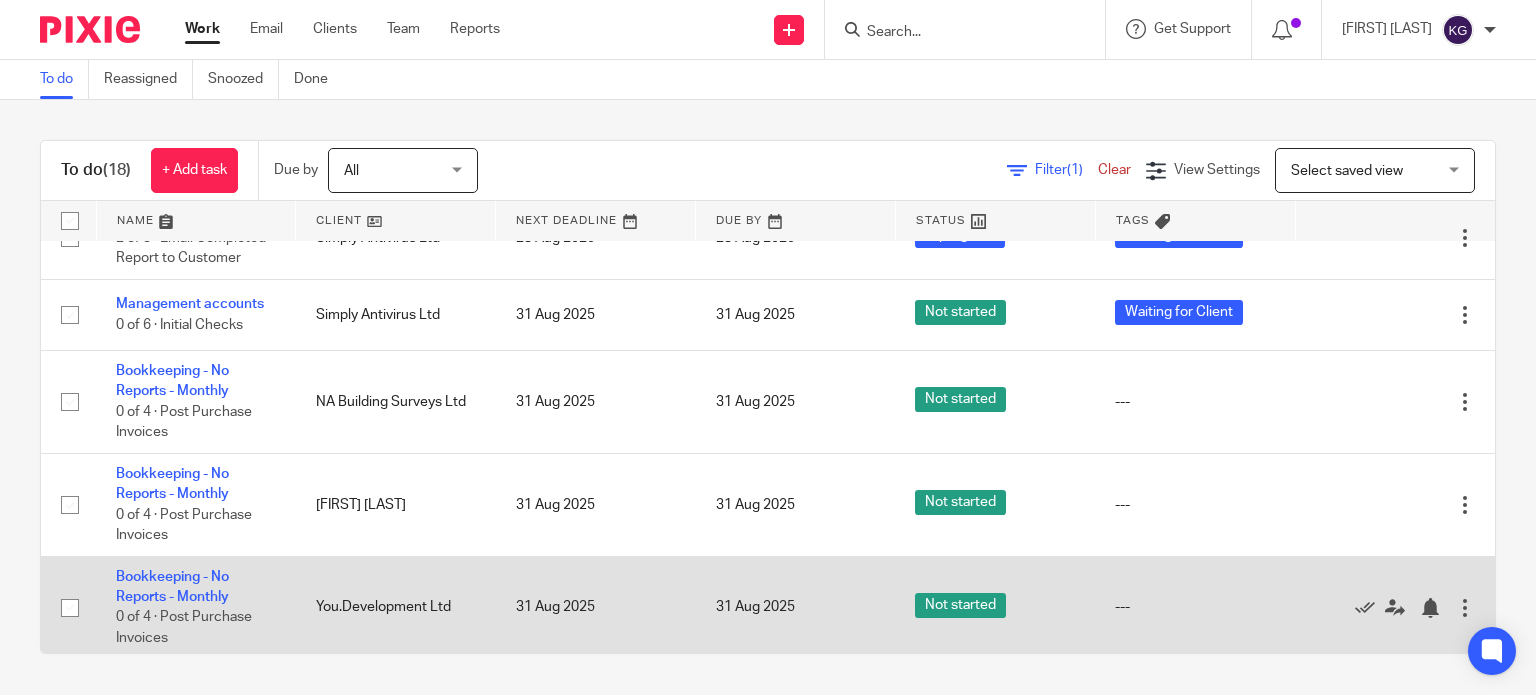 scroll, scrollTop: 1189, scrollLeft: 0, axis: vertical 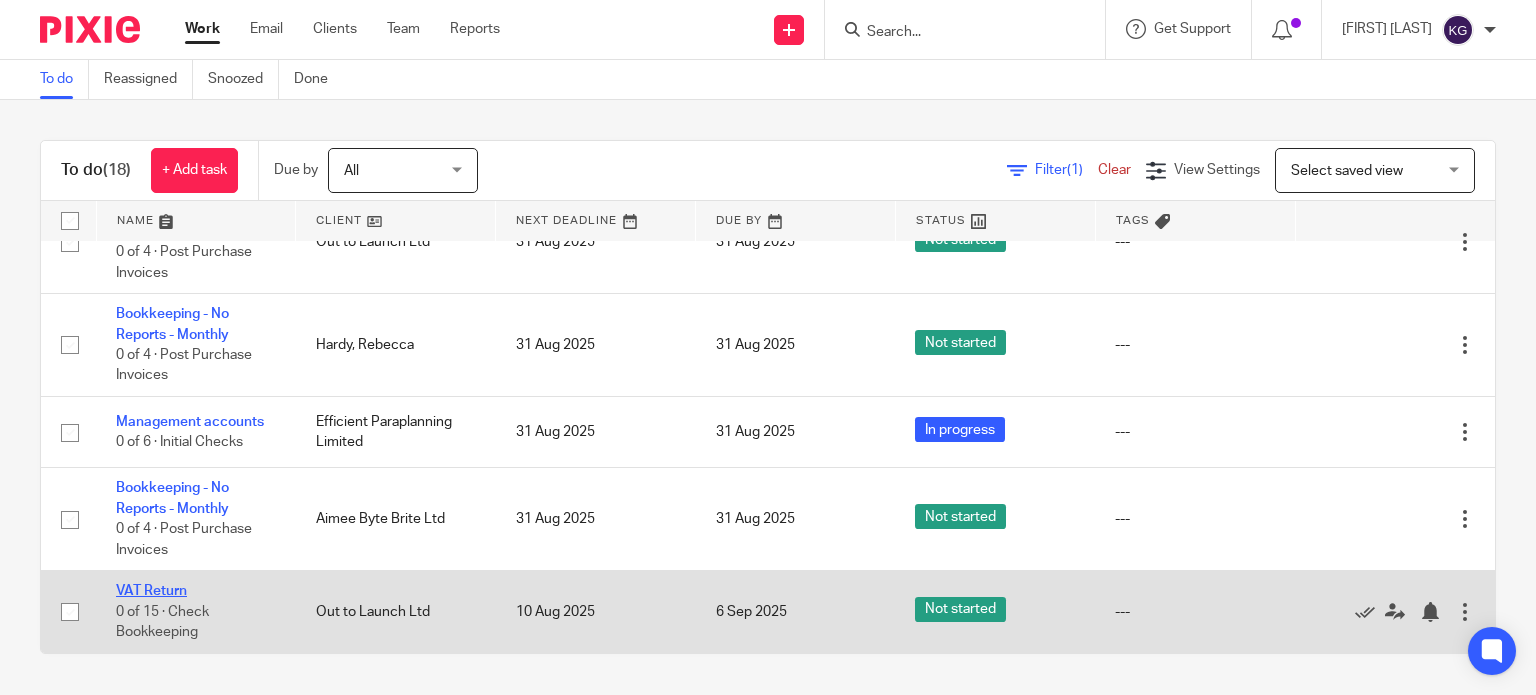 click on "VAT Return" at bounding box center [151, 591] 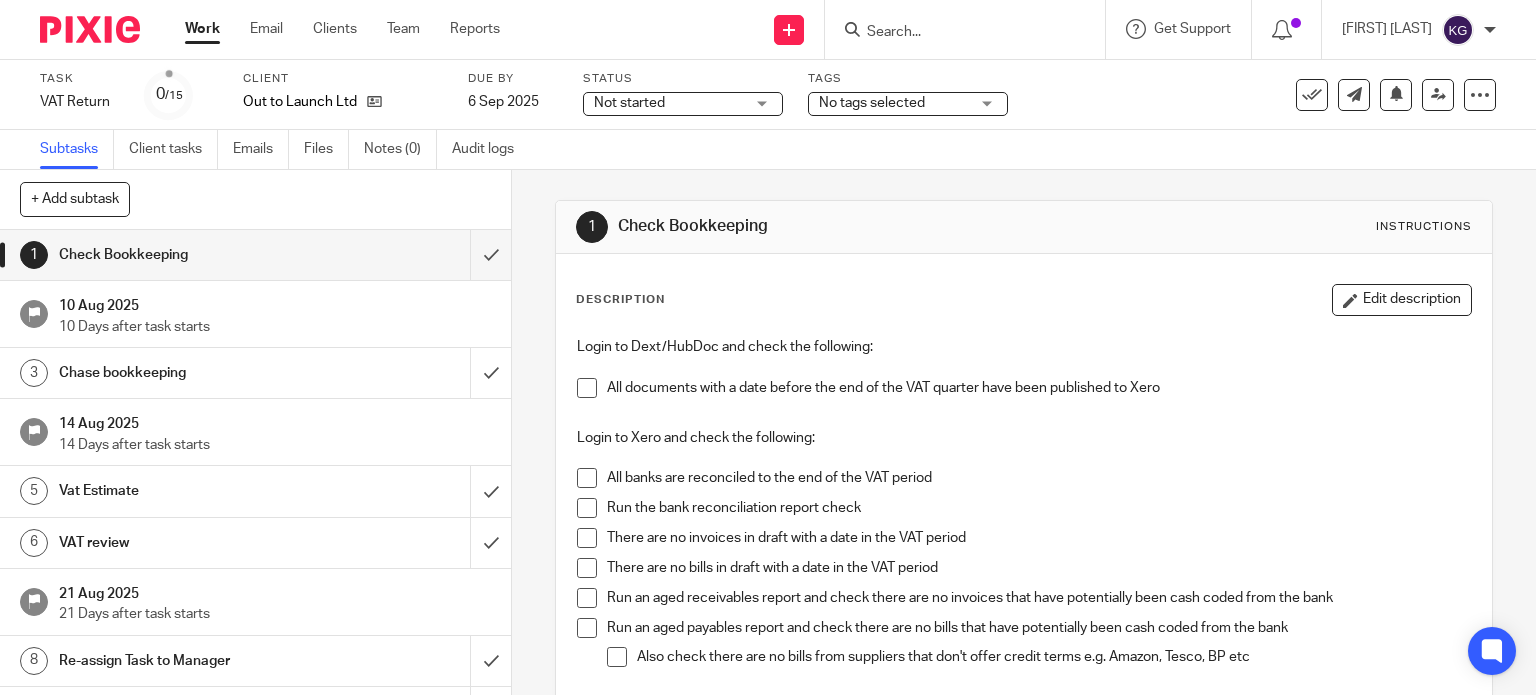 scroll, scrollTop: 0, scrollLeft: 0, axis: both 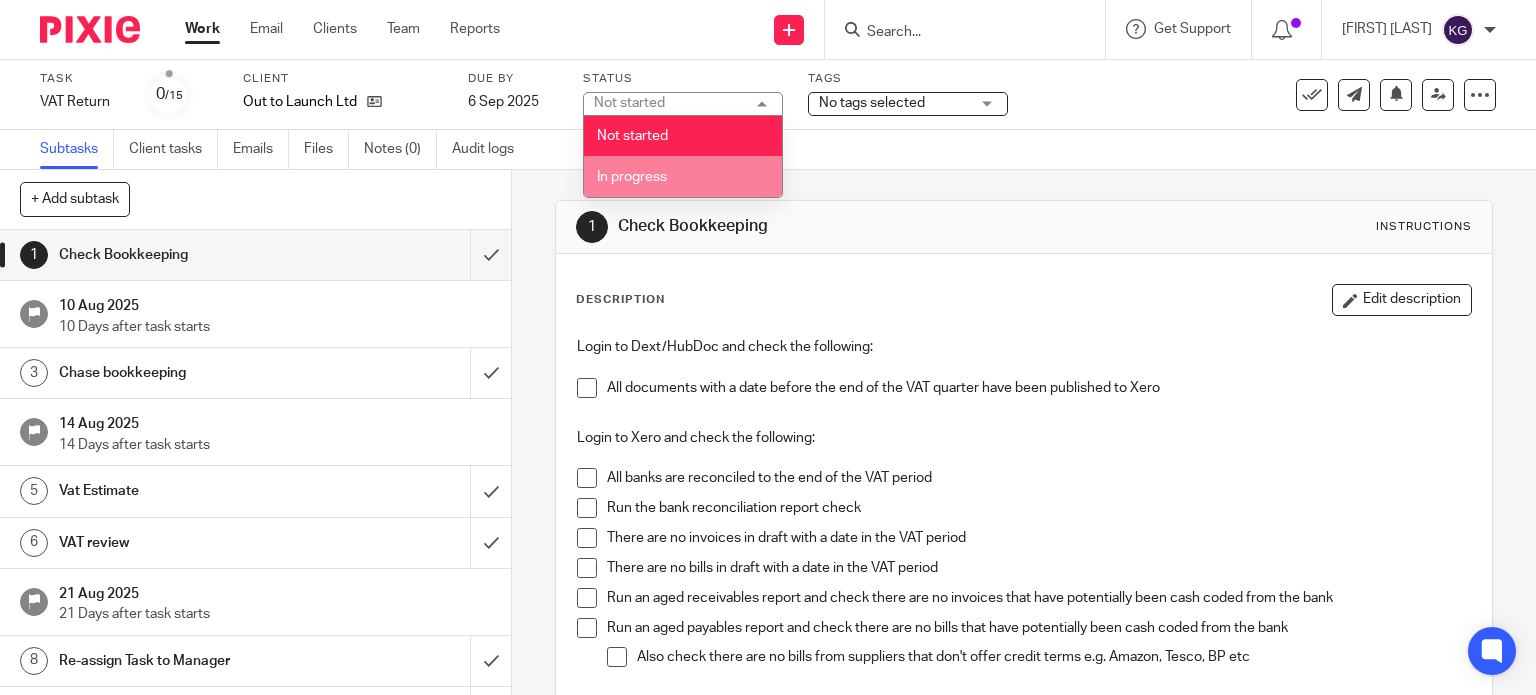 click on "In progress" at bounding box center [683, 176] 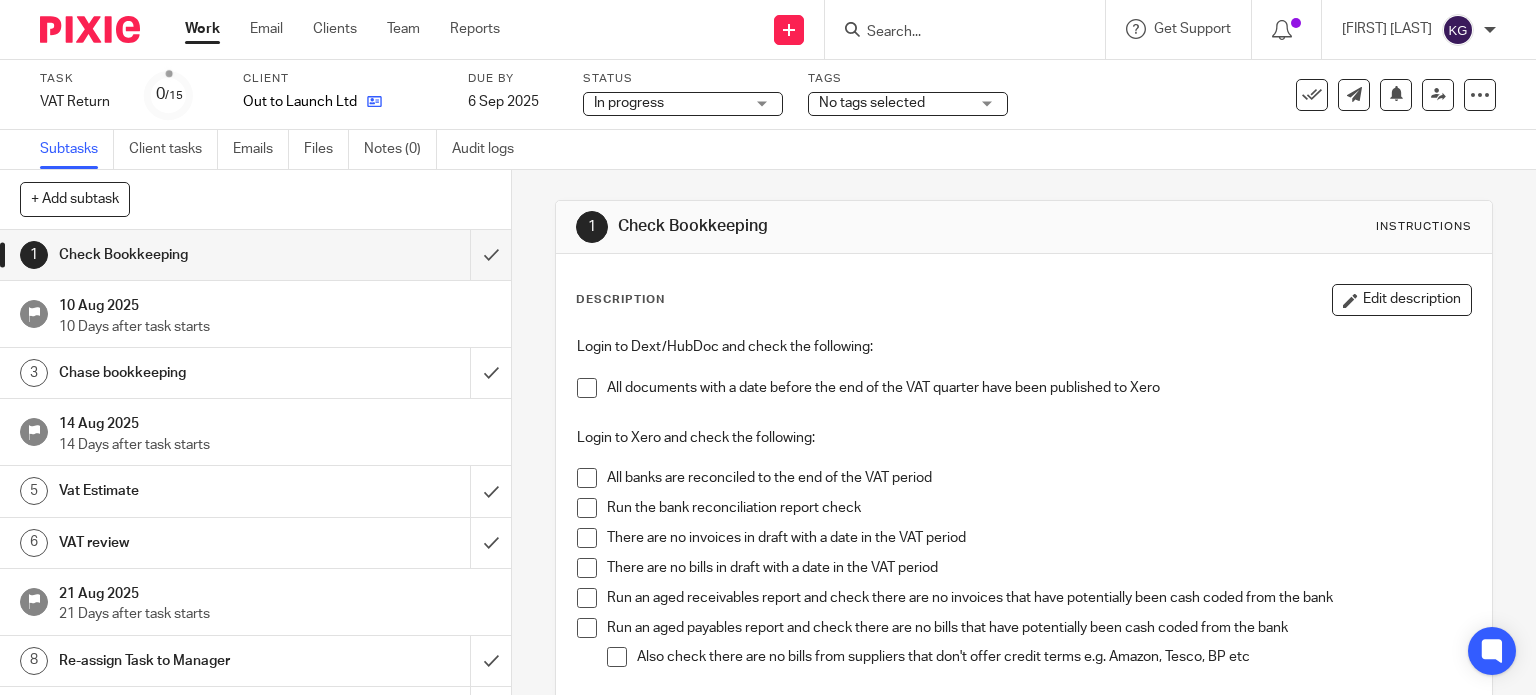 click at bounding box center (369, 102) 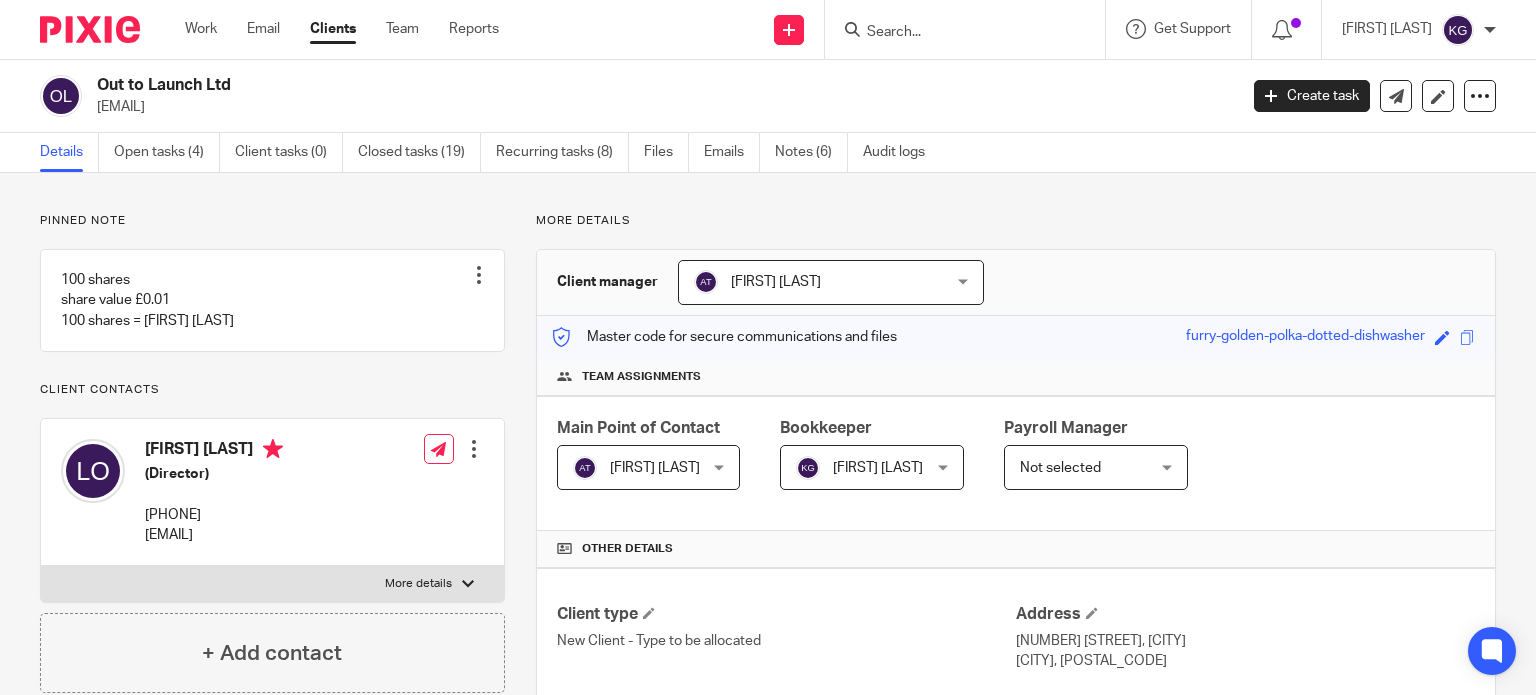scroll, scrollTop: 0, scrollLeft: 0, axis: both 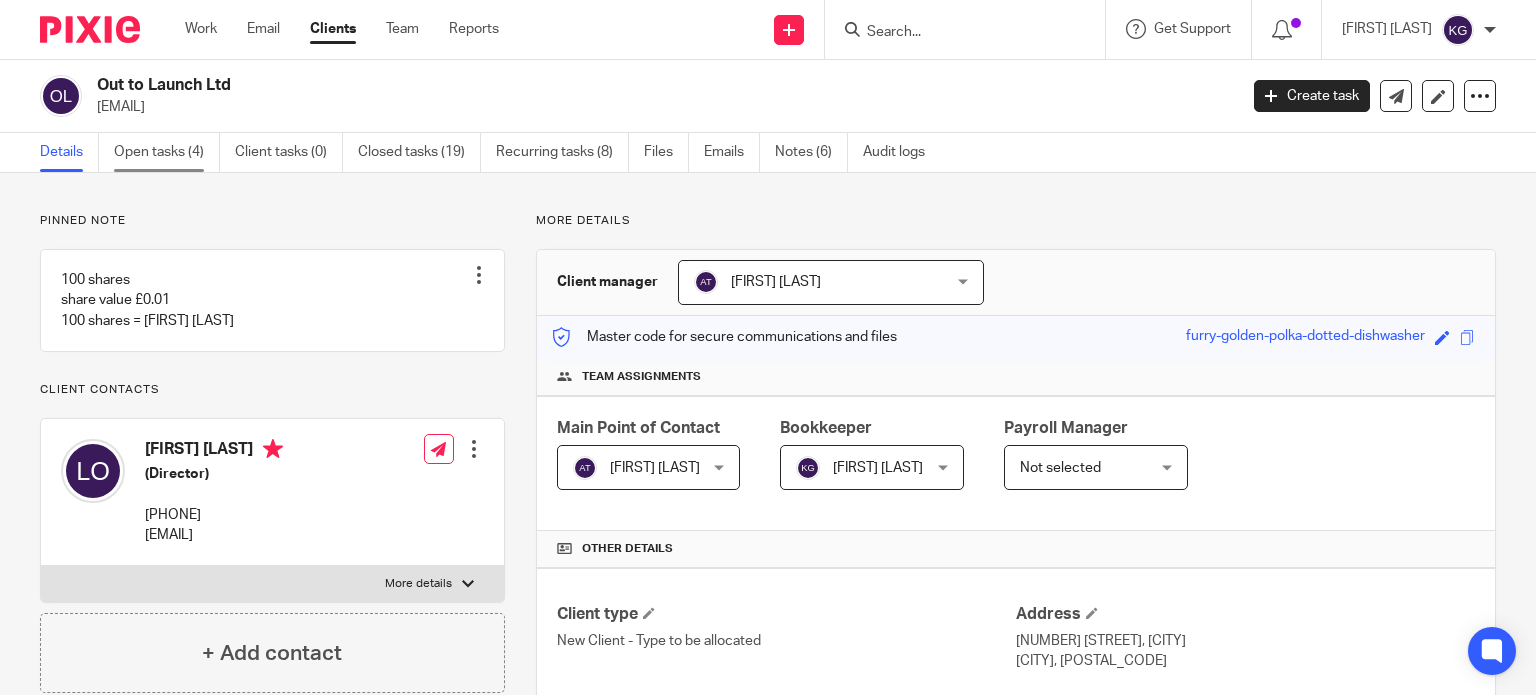 click on "Open tasks (4)" at bounding box center [167, 152] 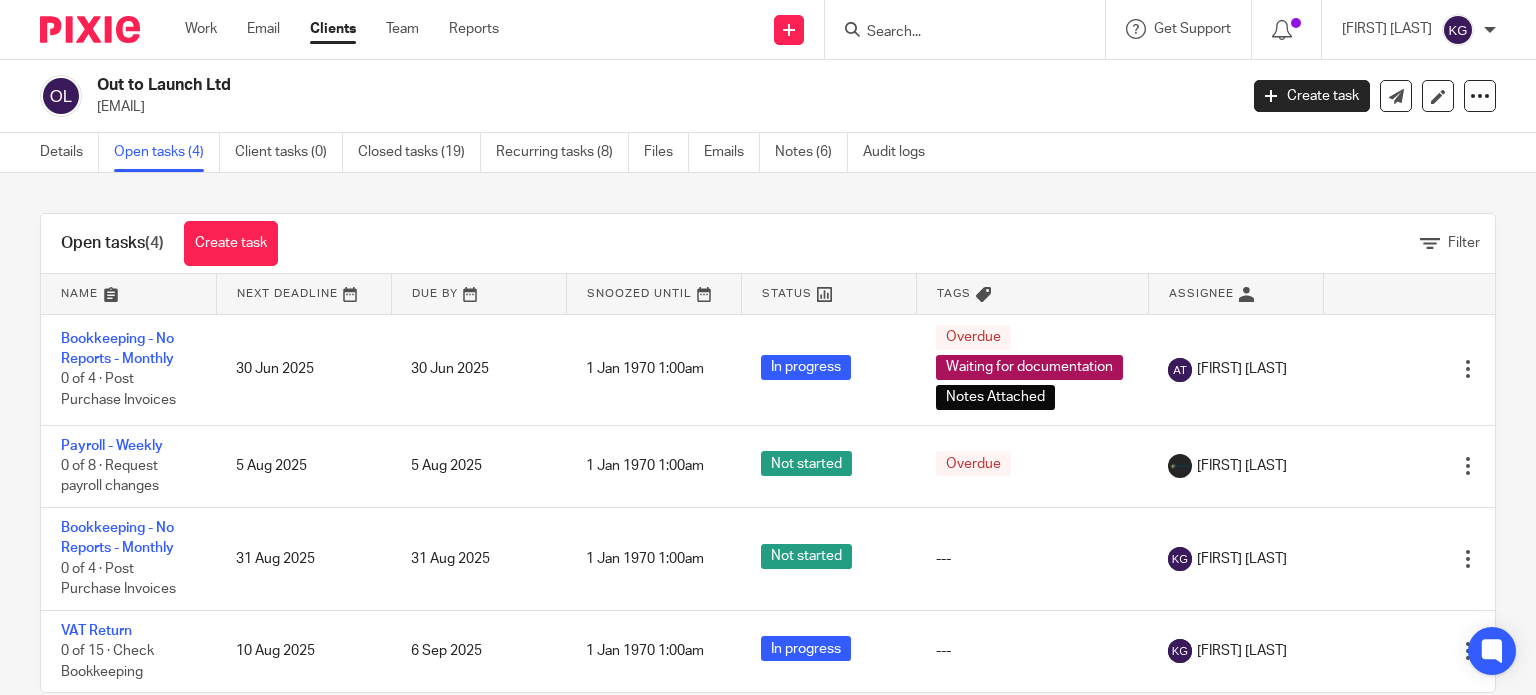 scroll, scrollTop: 0, scrollLeft: 0, axis: both 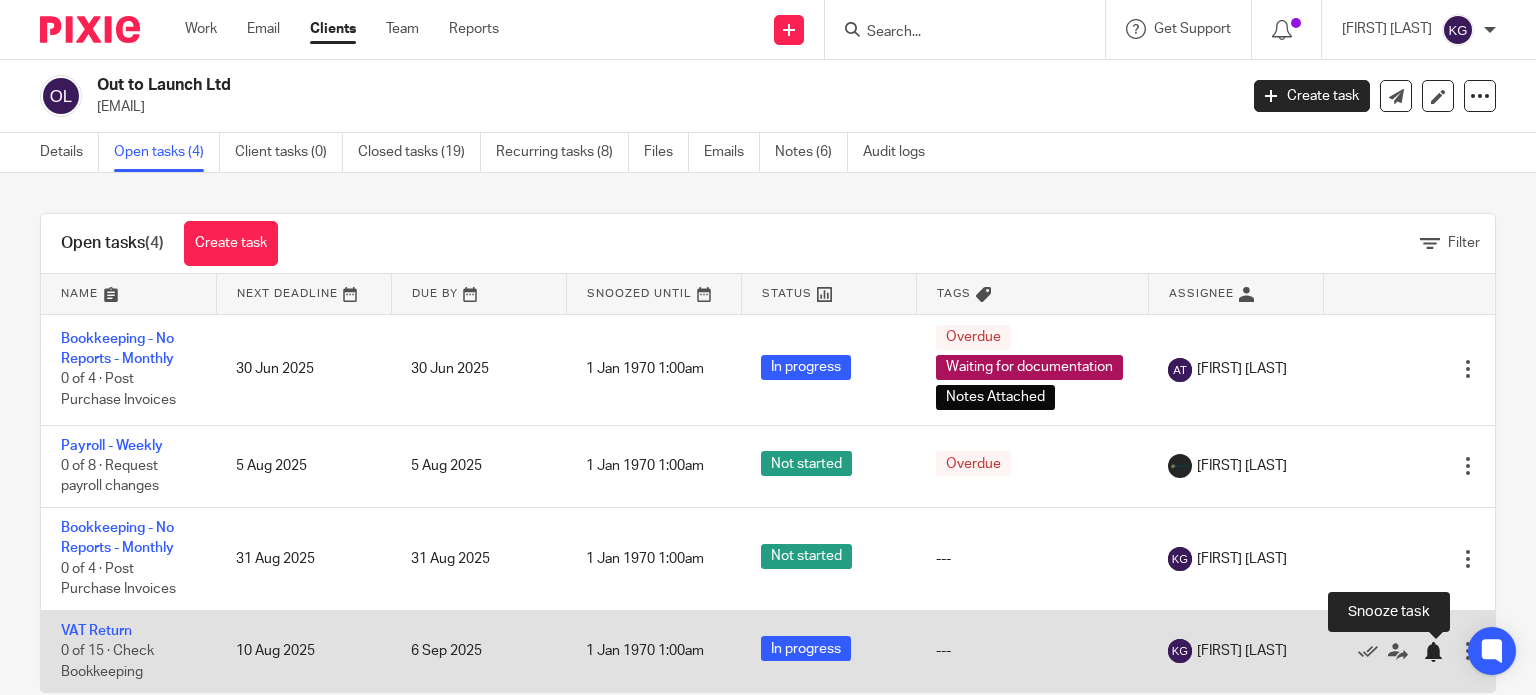 click at bounding box center [1433, 652] 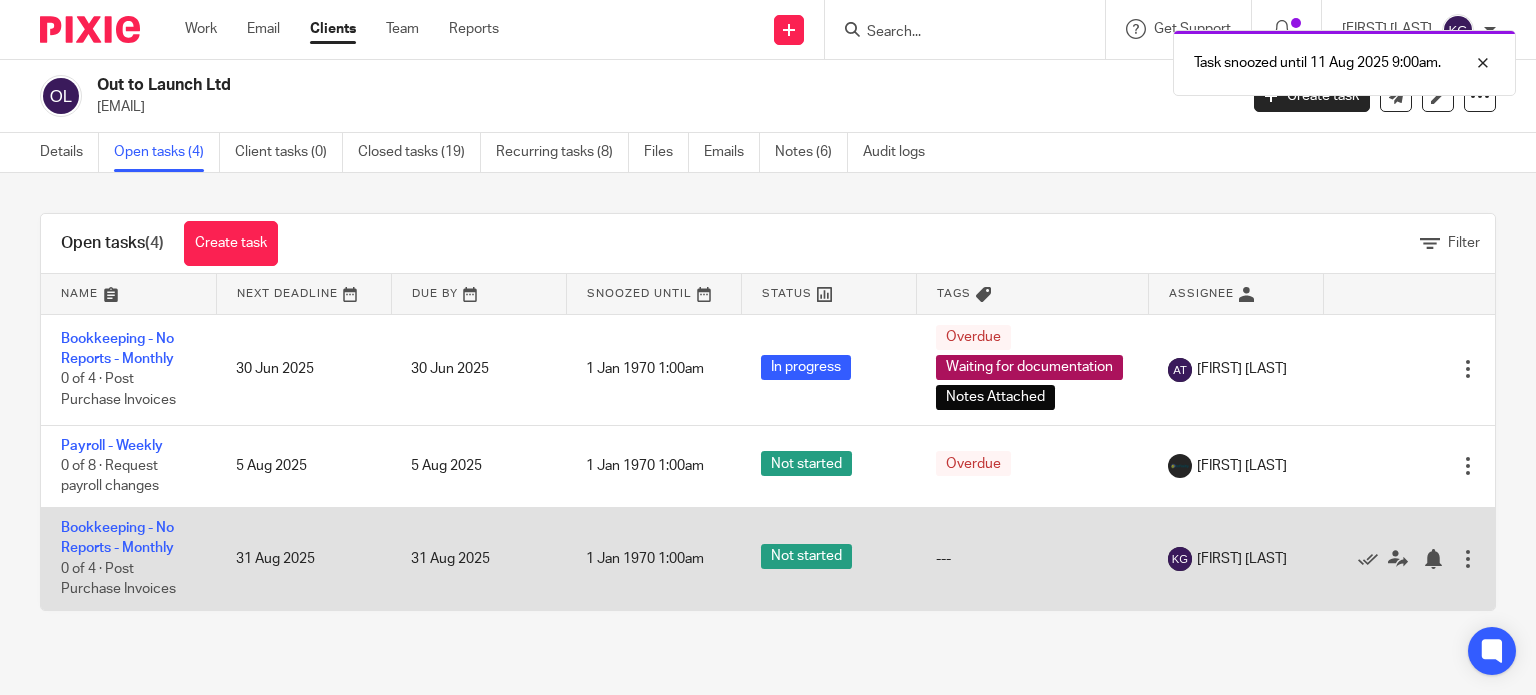 click on "Bookkeeping - No Reports - Monthly
0
of
4 ·
Post Purchase Invoices" at bounding box center [128, 558] 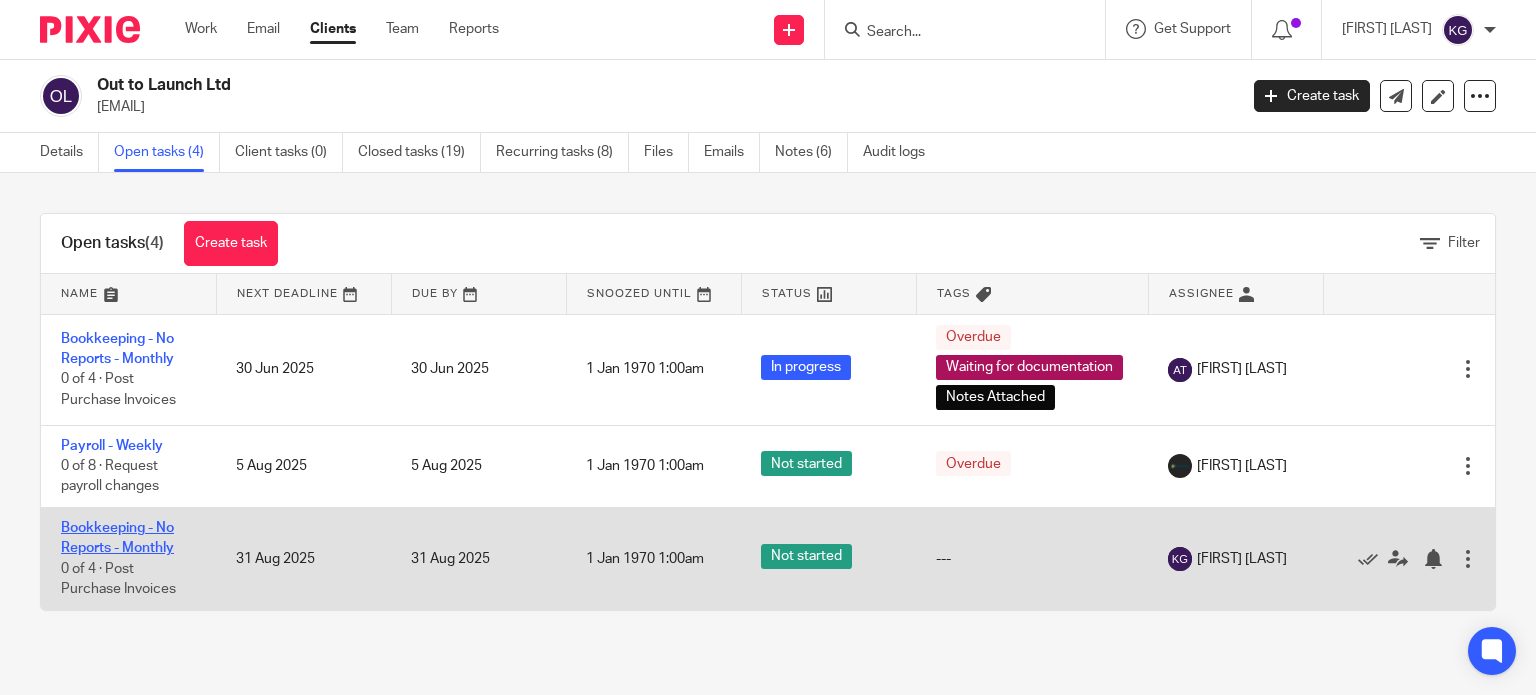 click on "Bookkeeping - No Reports - Monthly" at bounding box center (117, 538) 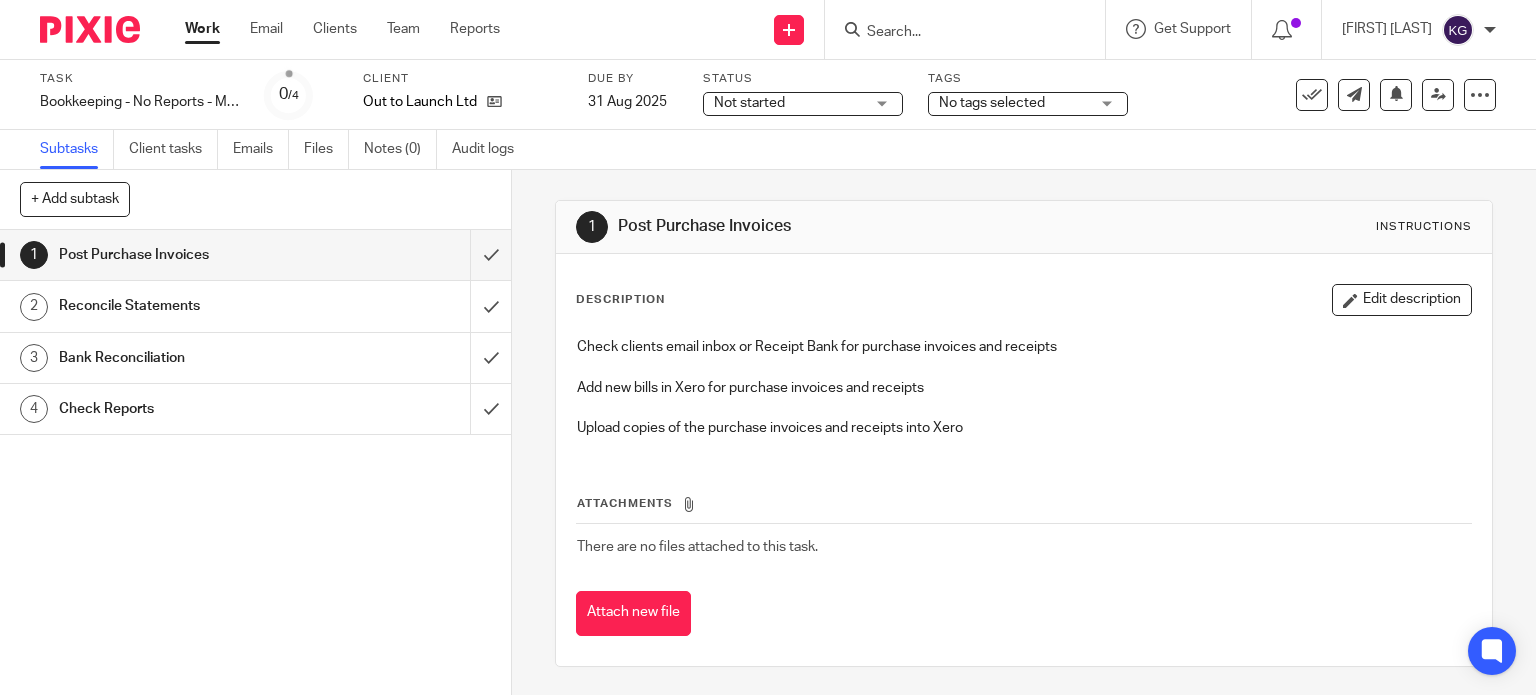 scroll, scrollTop: 0, scrollLeft: 0, axis: both 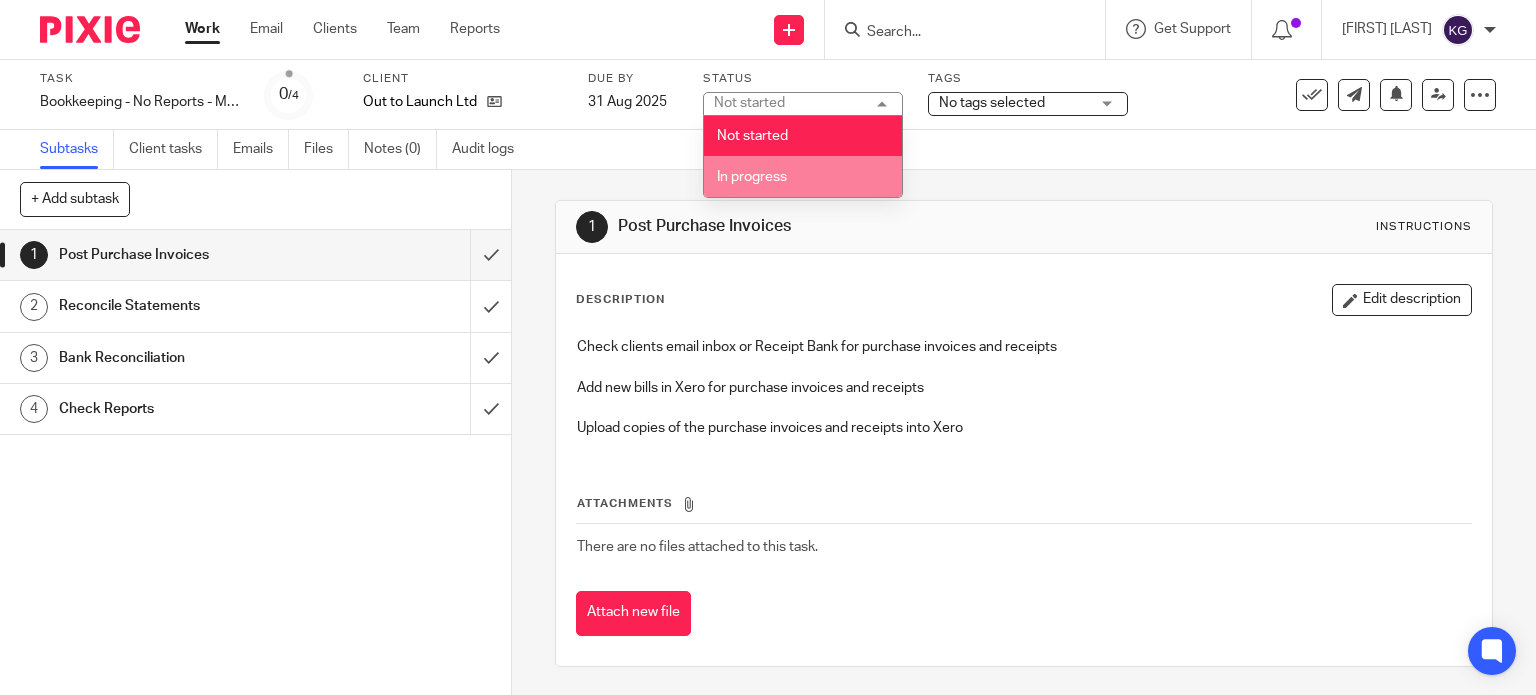 click on "In progress" at bounding box center [803, 176] 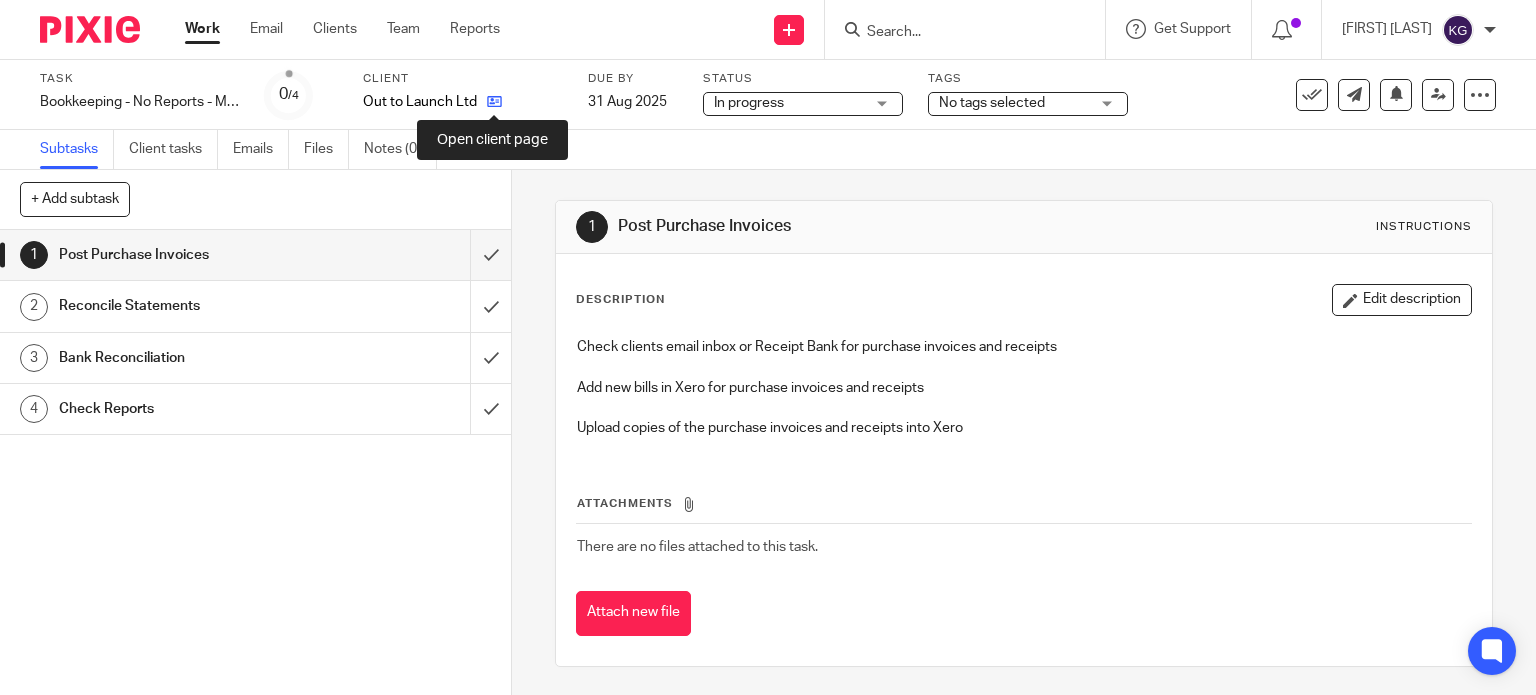 click at bounding box center [494, 101] 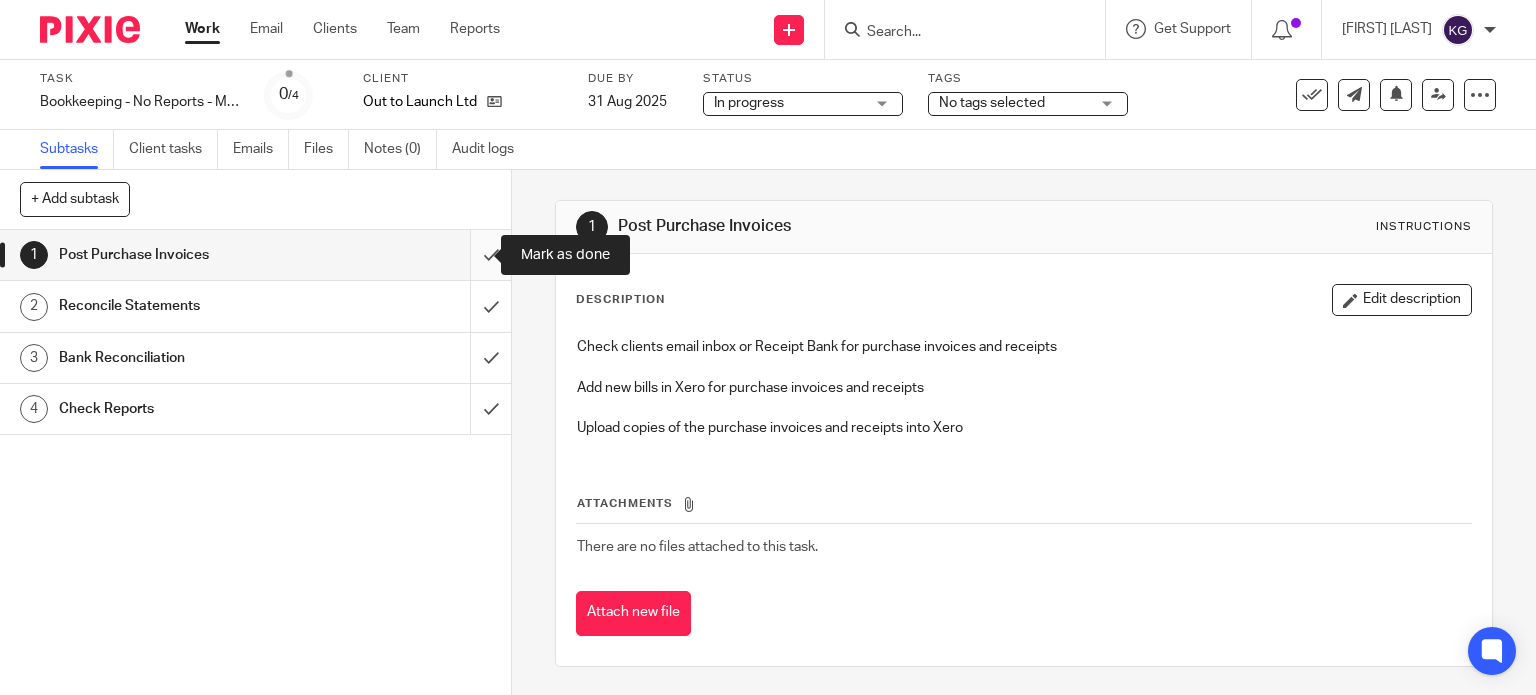 click at bounding box center (255, 255) 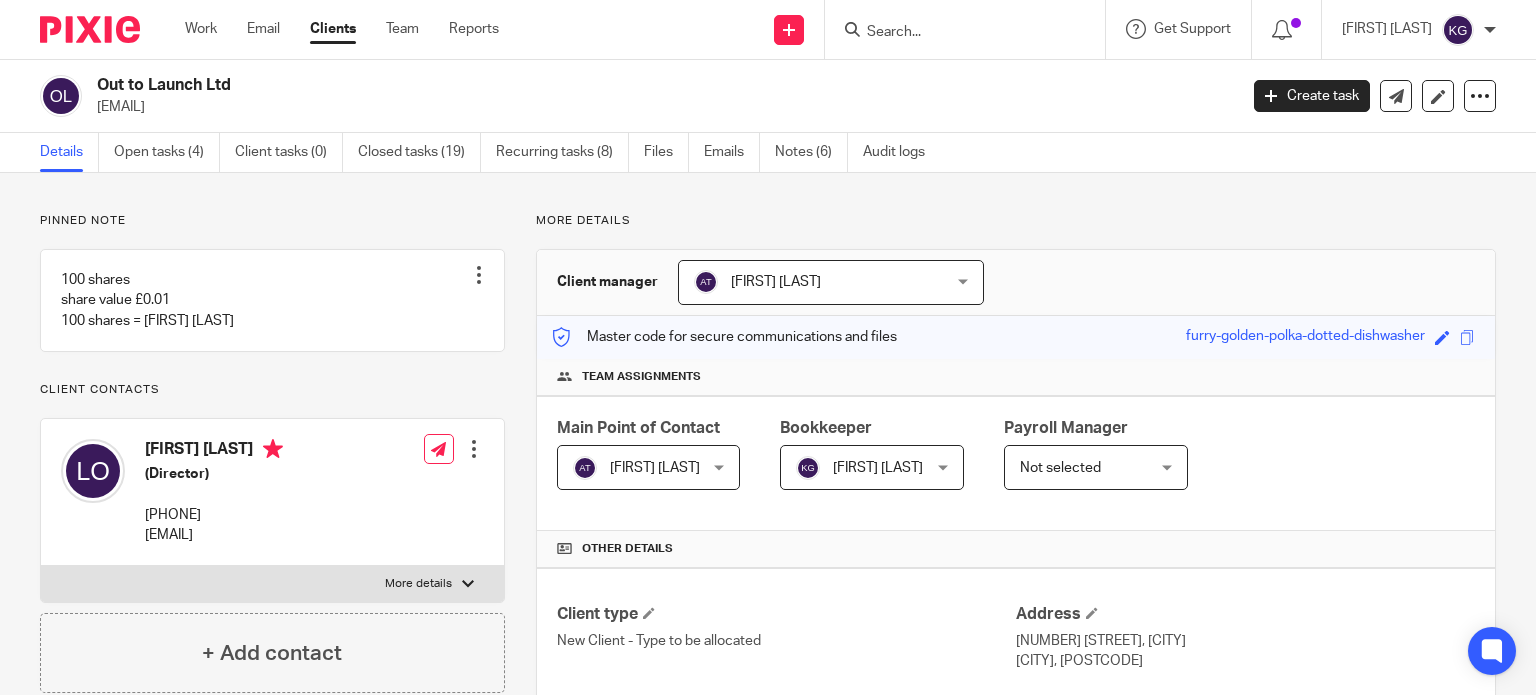 scroll, scrollTop: 0, scrollLeft: 0, axis: both 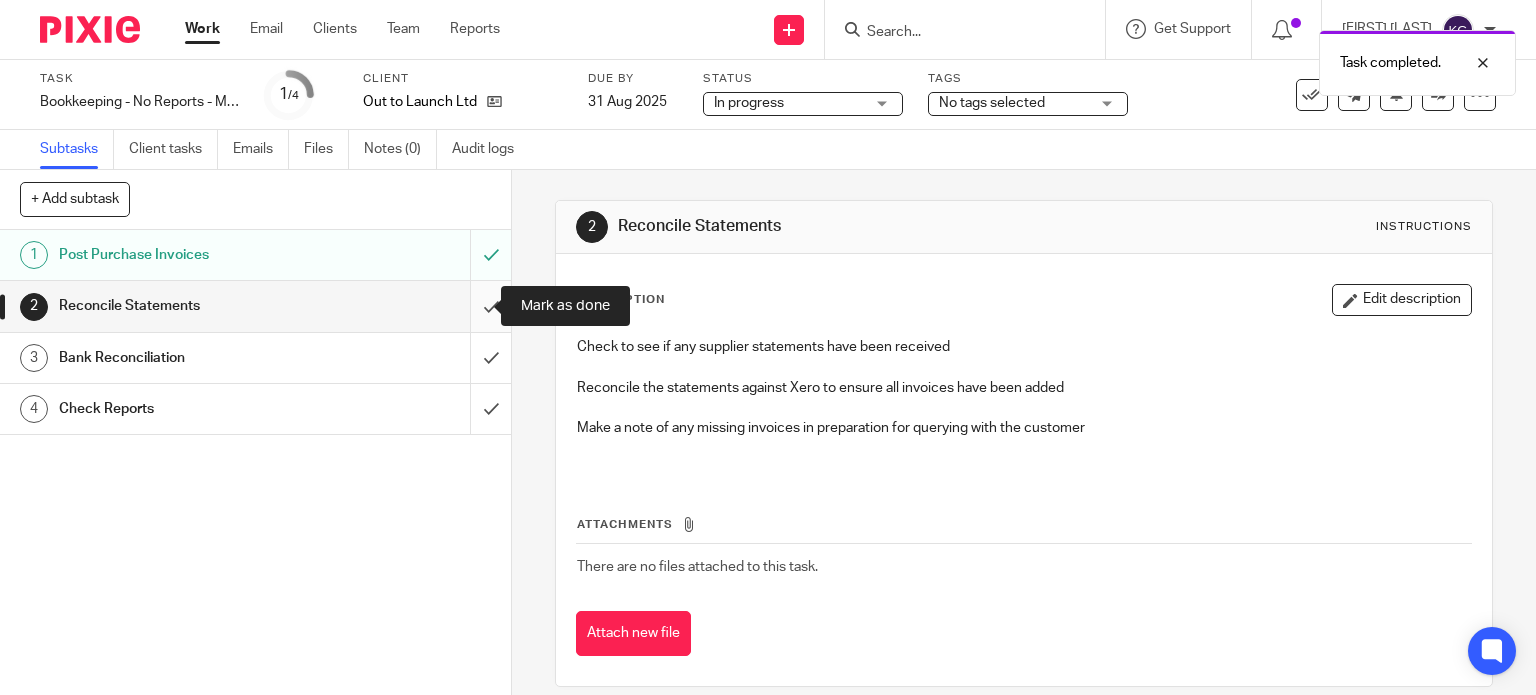 click at bounding box center (255, 306) 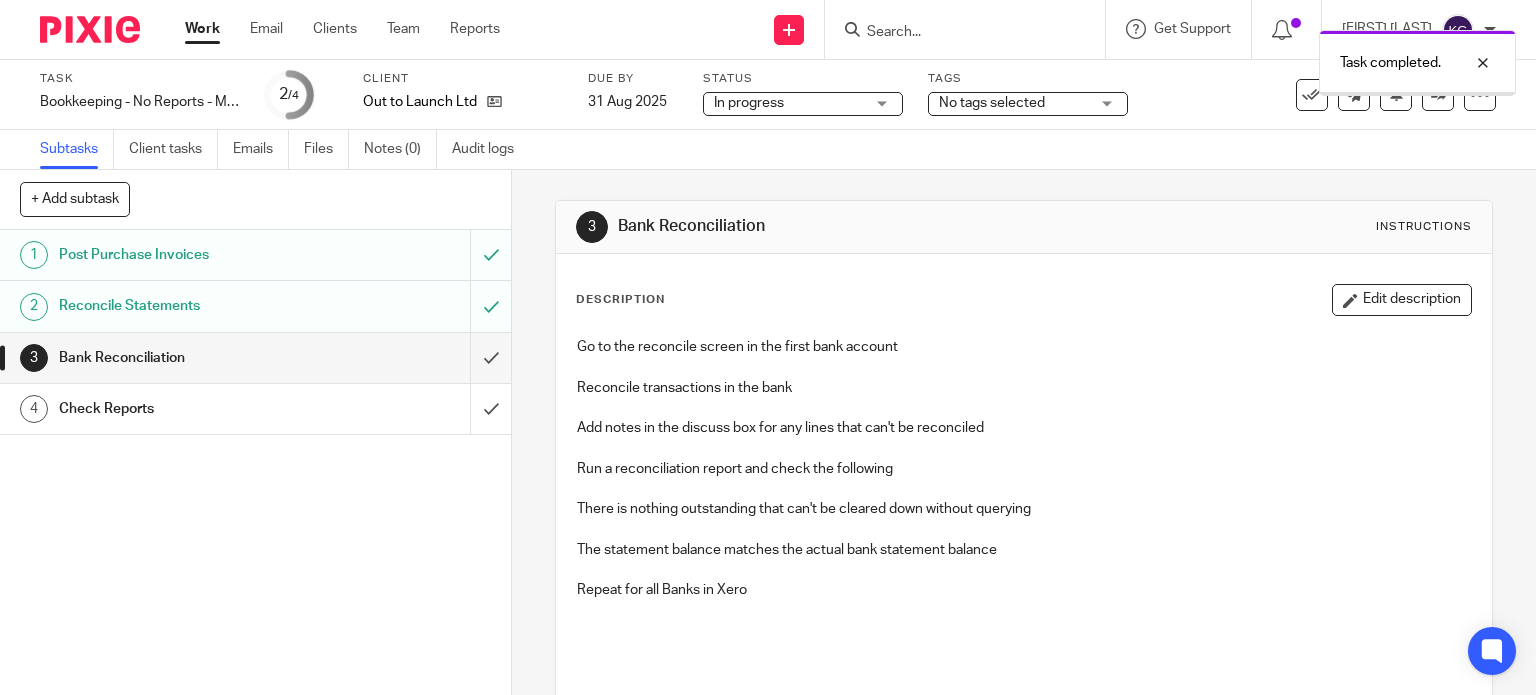 scroll, scrollTop: 0, scrollLeft: 0, axis: both 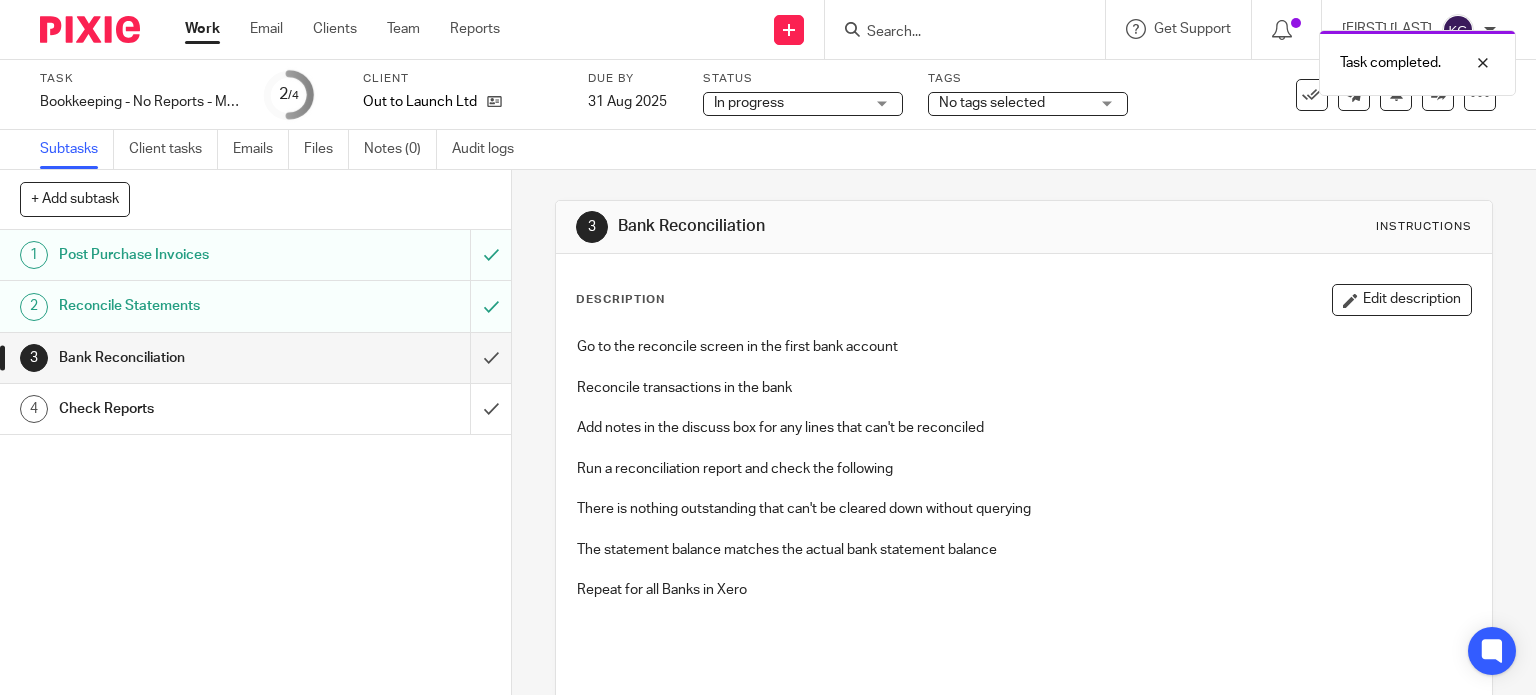 click on "No tags selected" at bounding box center (1028, 104) 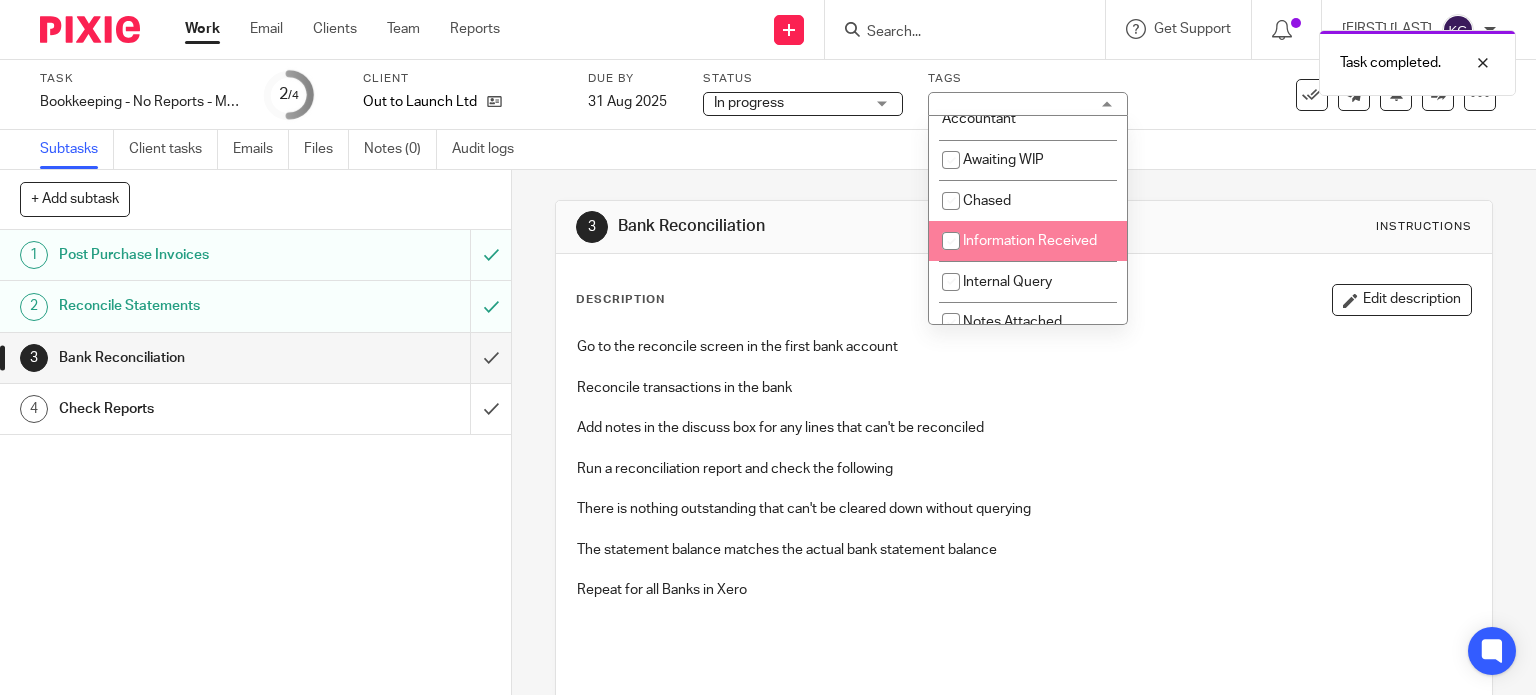scroll, scrollTop: 300, scrollLeft: 0, axis: vertical 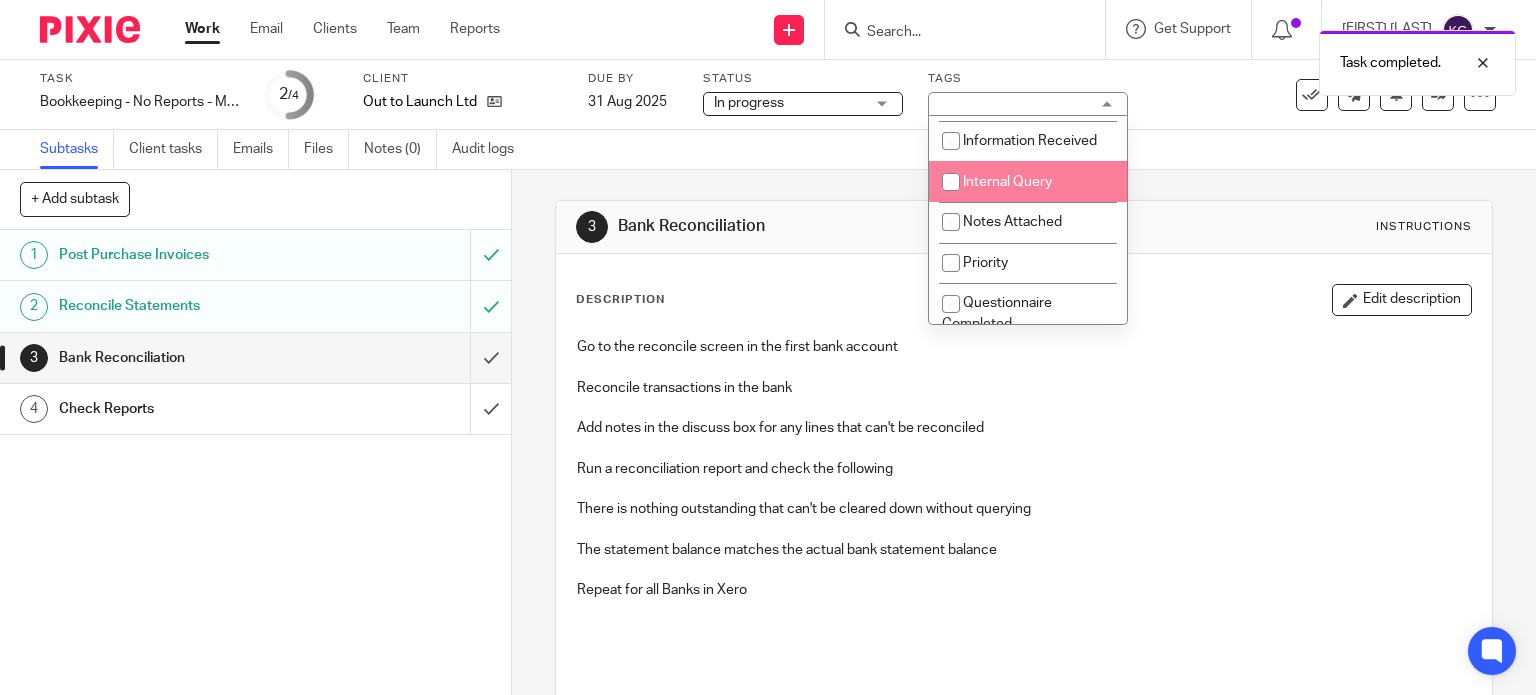 click on "Internal Query" at bounding box center (1007, 182) 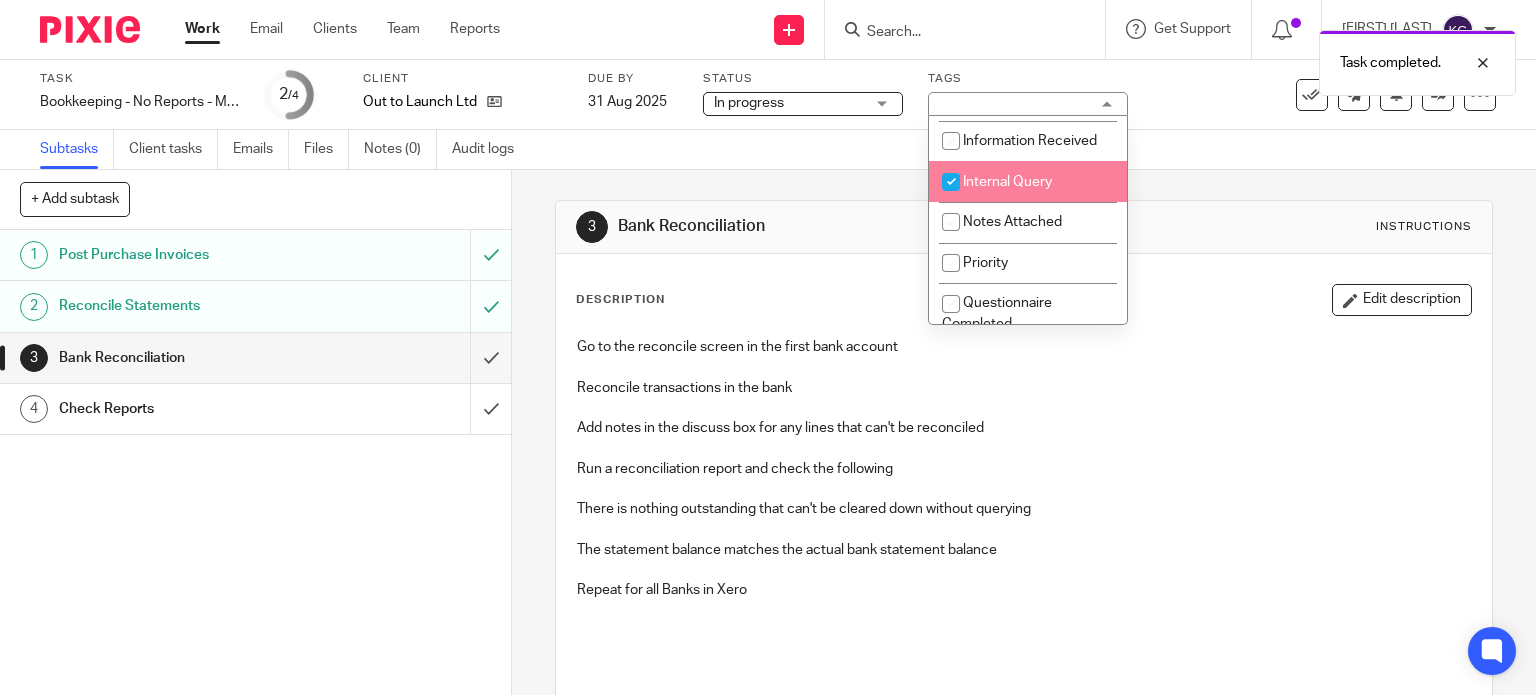 checkbox on "true" 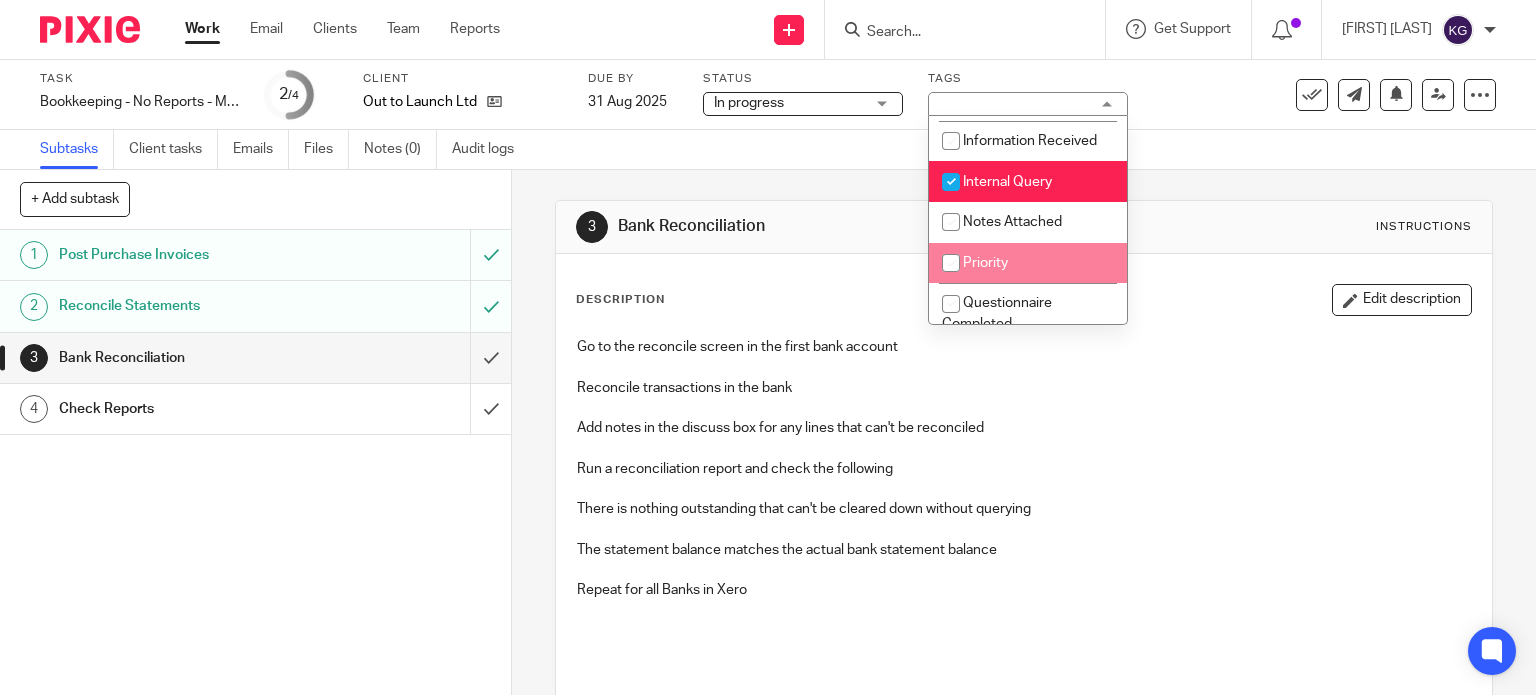 click on "Subtasks
Client tasks
Emails
Files
Notes (0)
Audit logs" at bounding box center [768, 150] 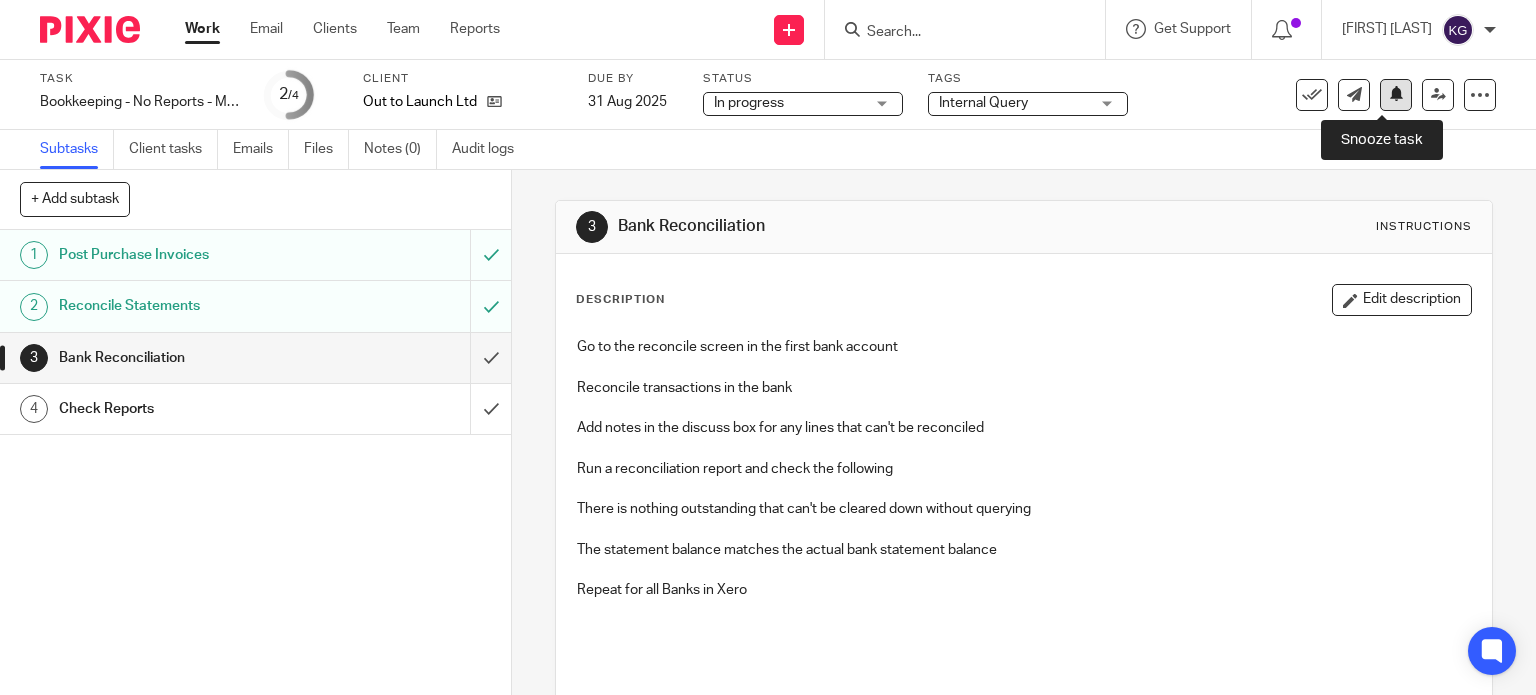 click at bounding box center [1396, 95] 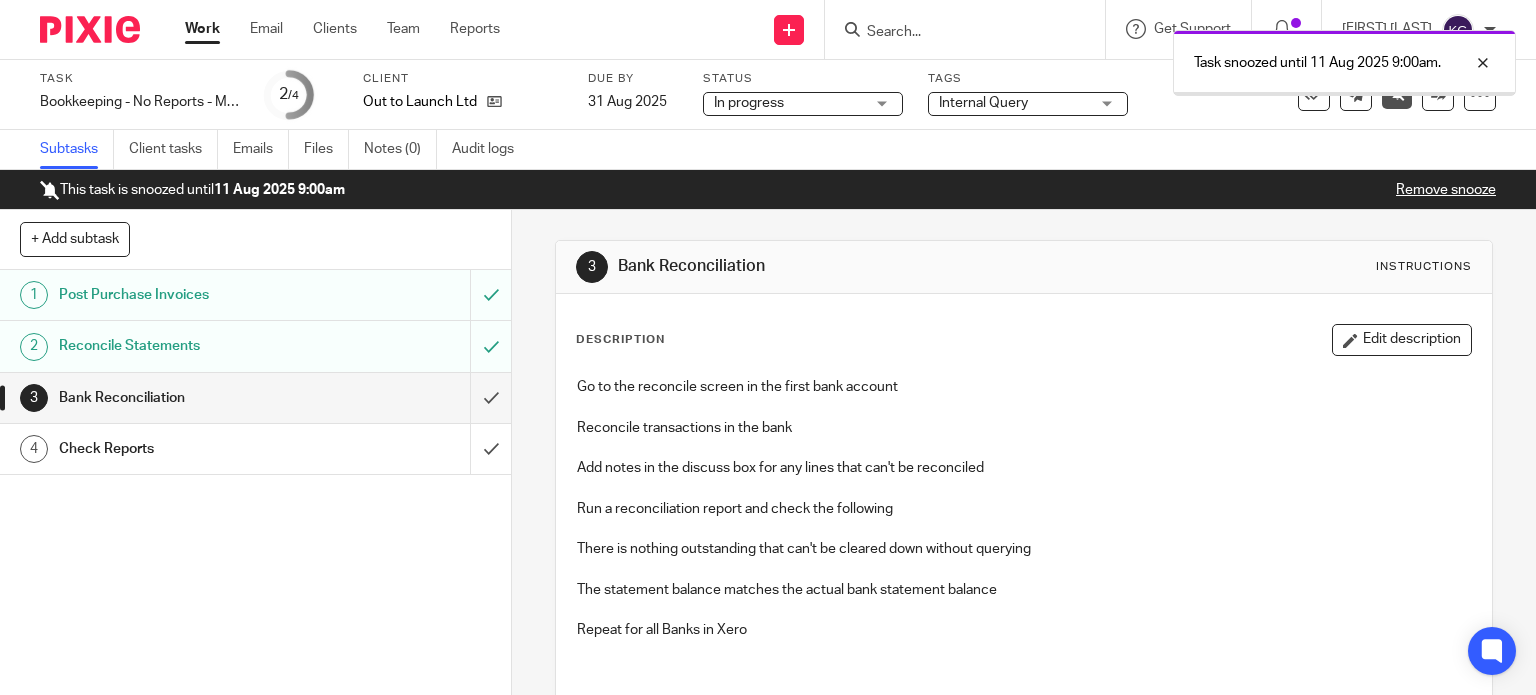 scroll, scrollTop: 0, scrollLeft: 0, axis: both 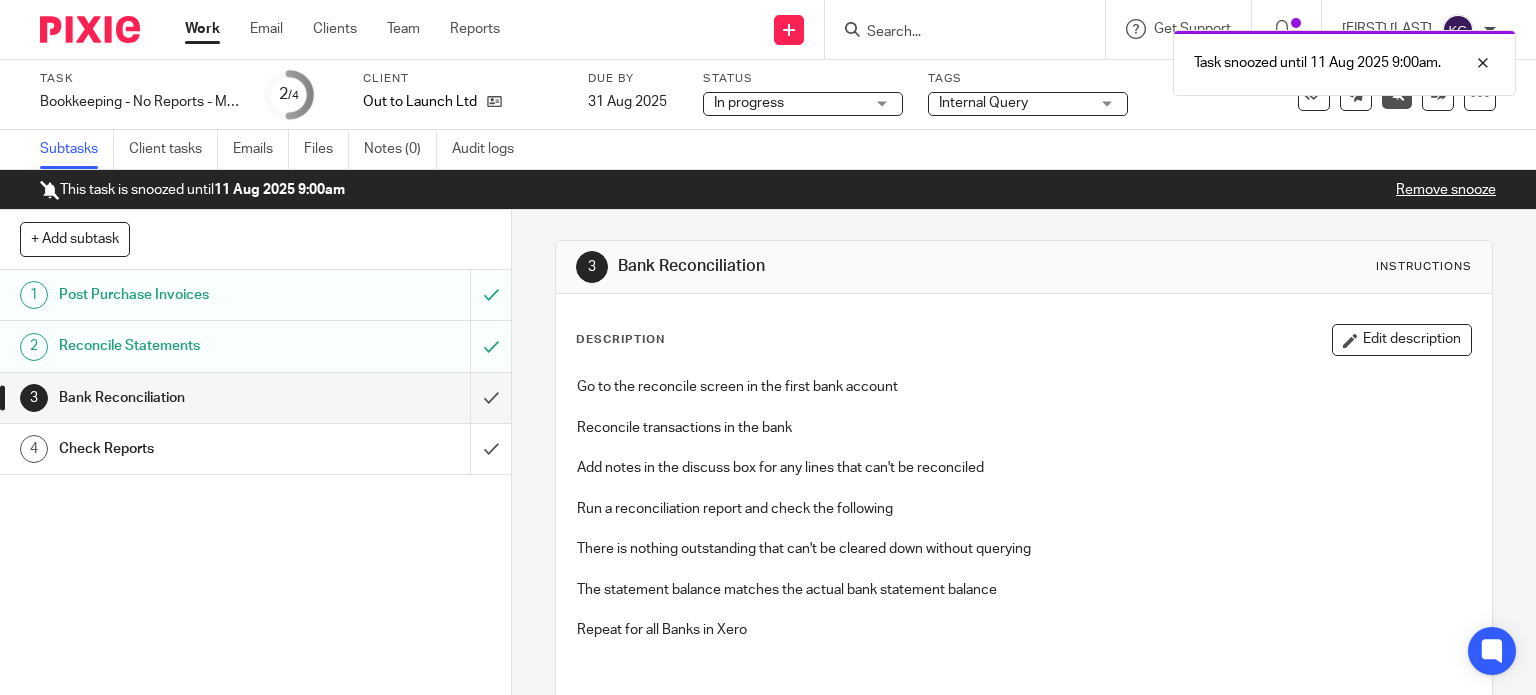 click on "Work" at bounding box center [202, 29] 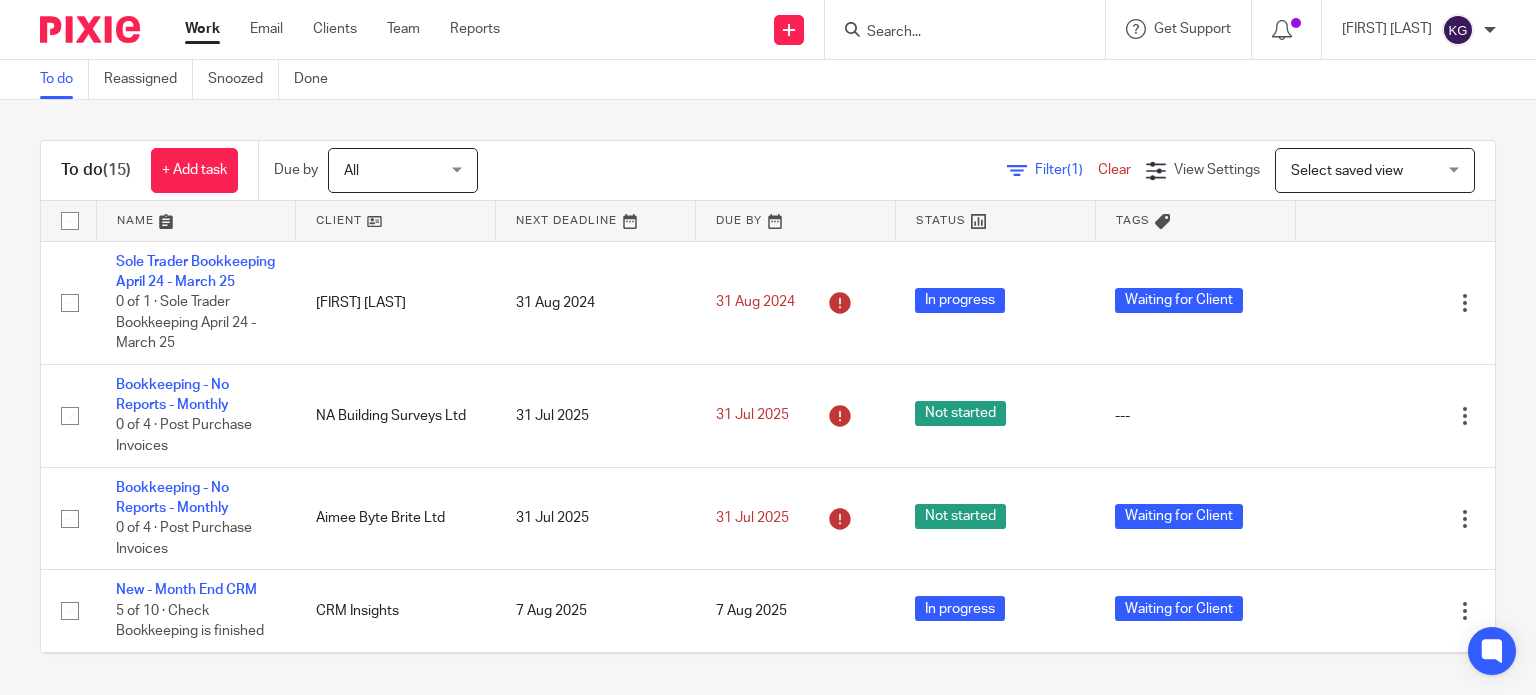 scroll, scrollTop: 0, scrollLeft: 0, axis: both 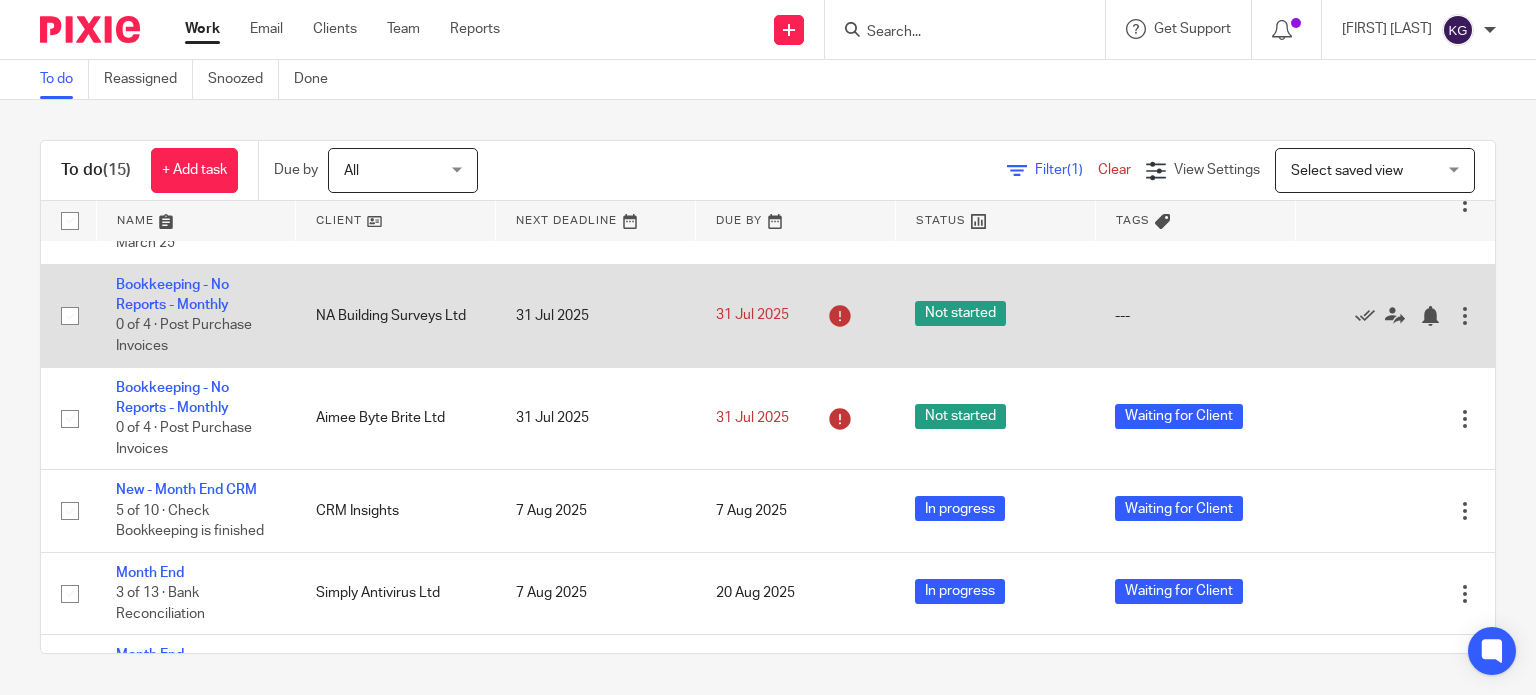 click on "Bookkeeping - No Reports - Monthly
0
of
4 ·
Post Purchase Invoices" at bounding box center [196, 315] 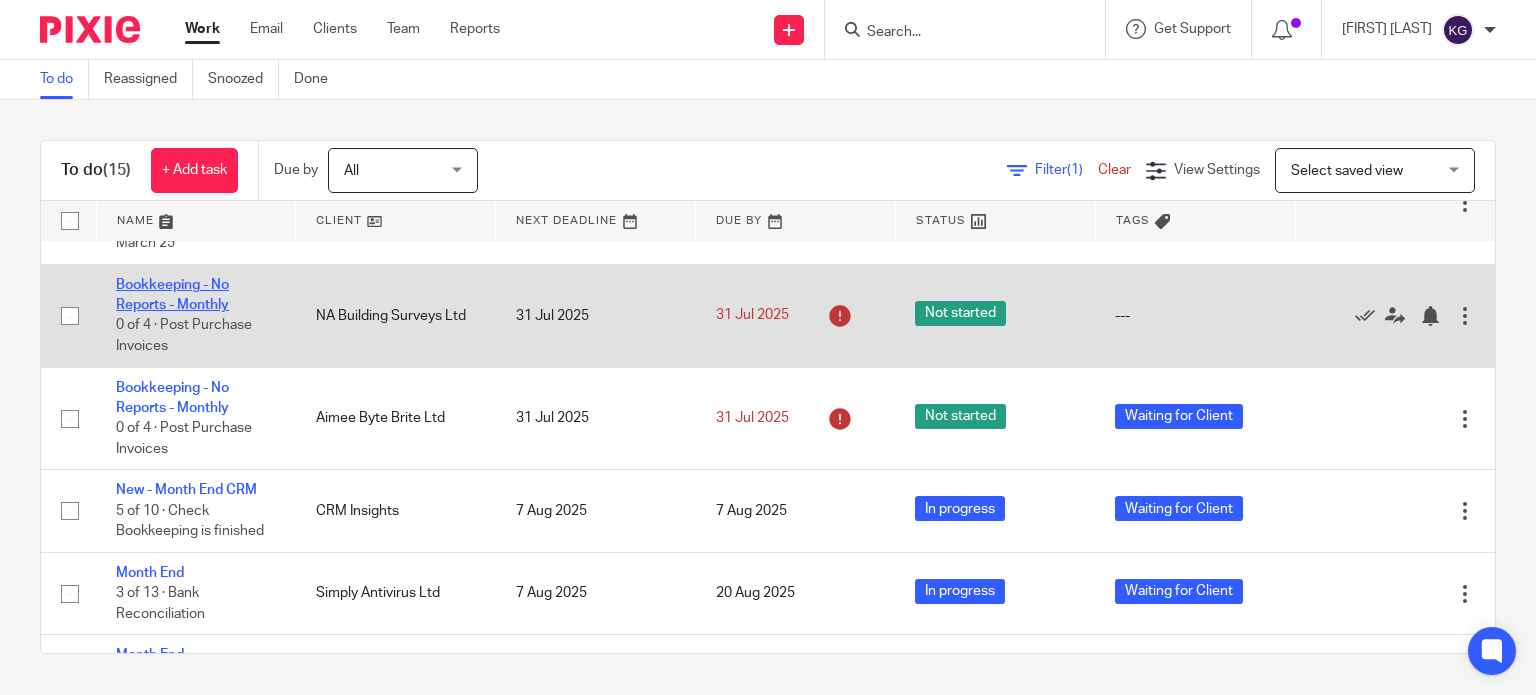 click on "Bookkeeping - No Reports - Monthly" at bounding box center (172, 295) 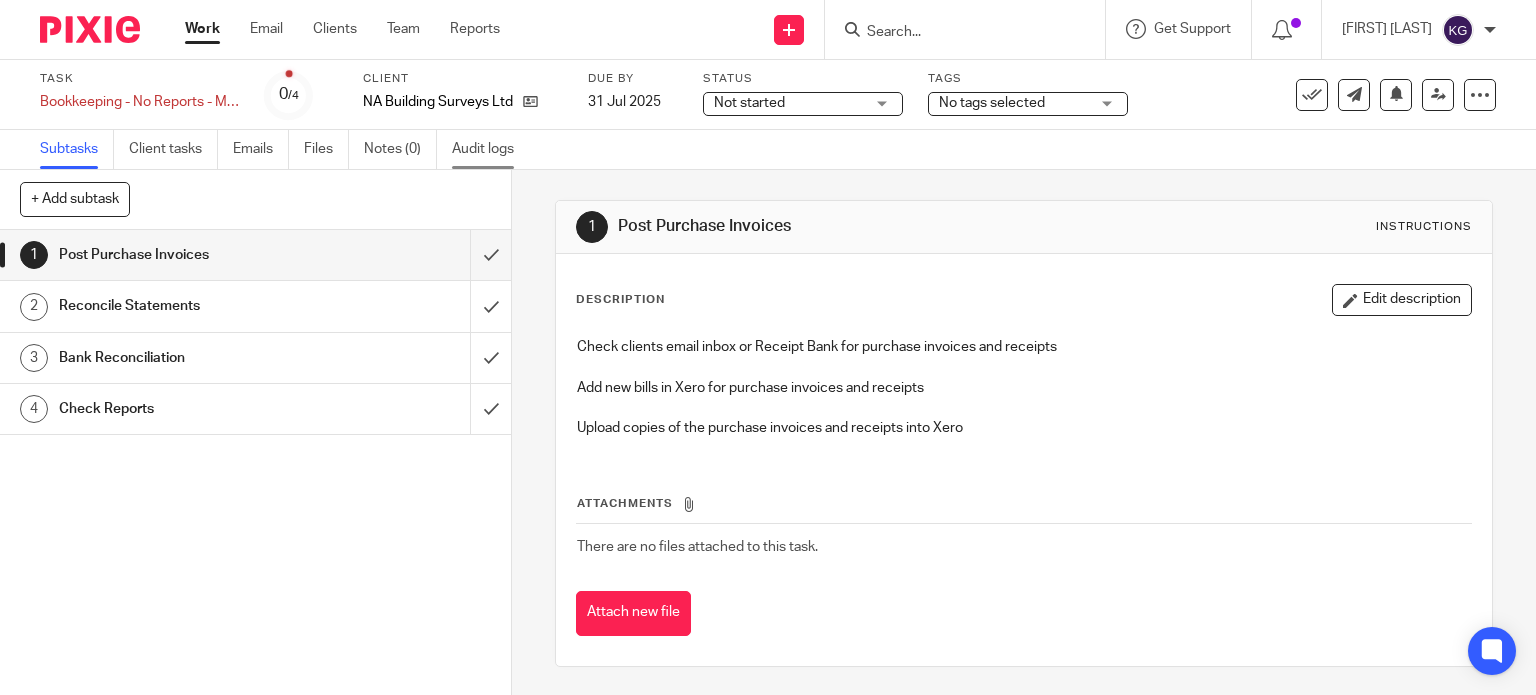 scroll, scrollTop: 0, scrollLeft: 0, axis: both 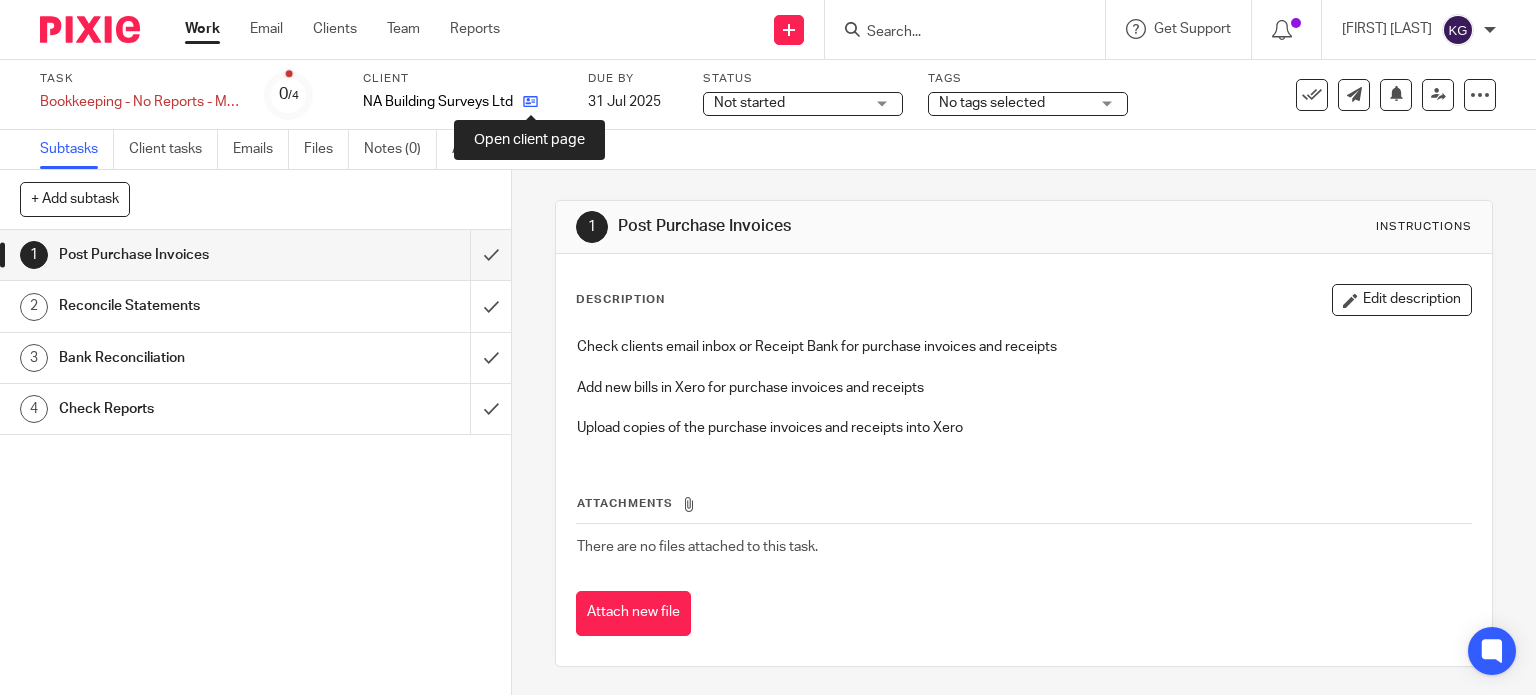 click at bounding box center (530, 101) 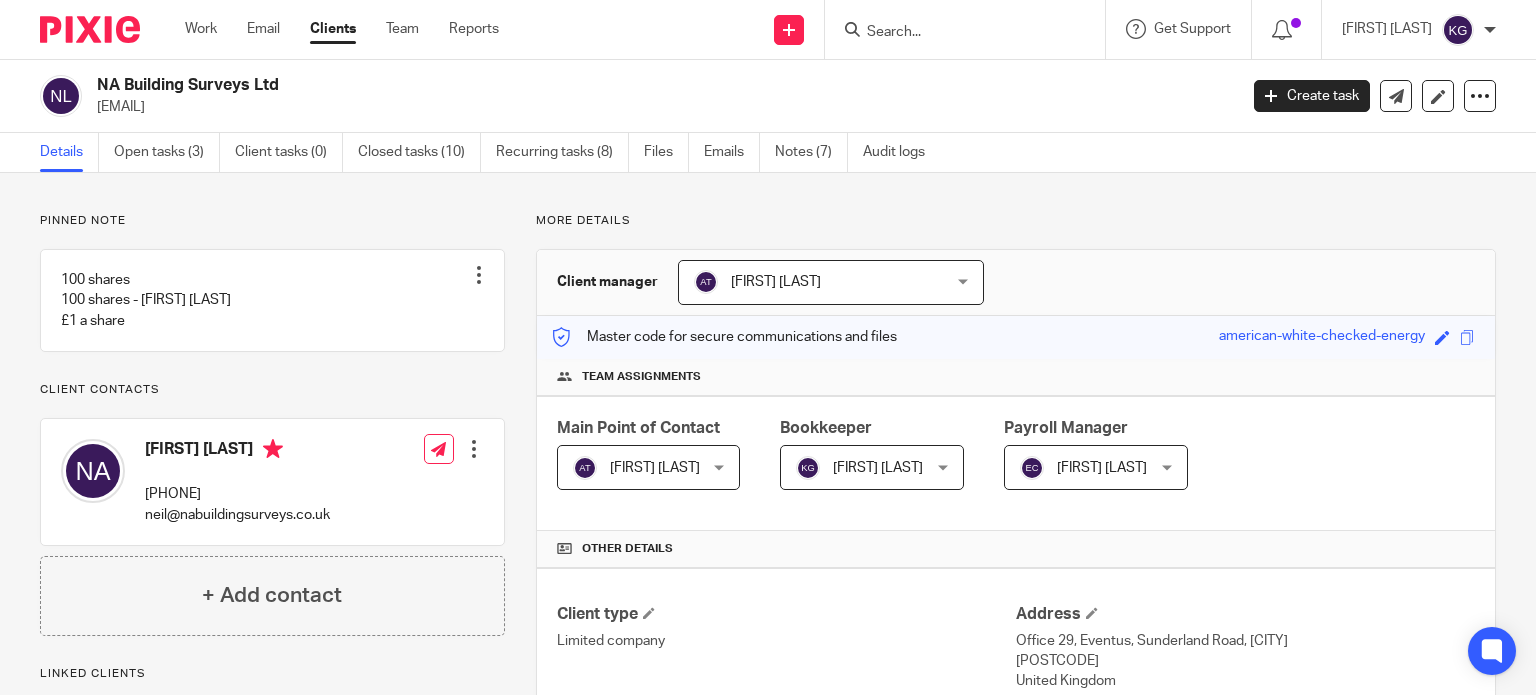 scroll, scrollTop: 0, scrollLeft: 0, axis: both 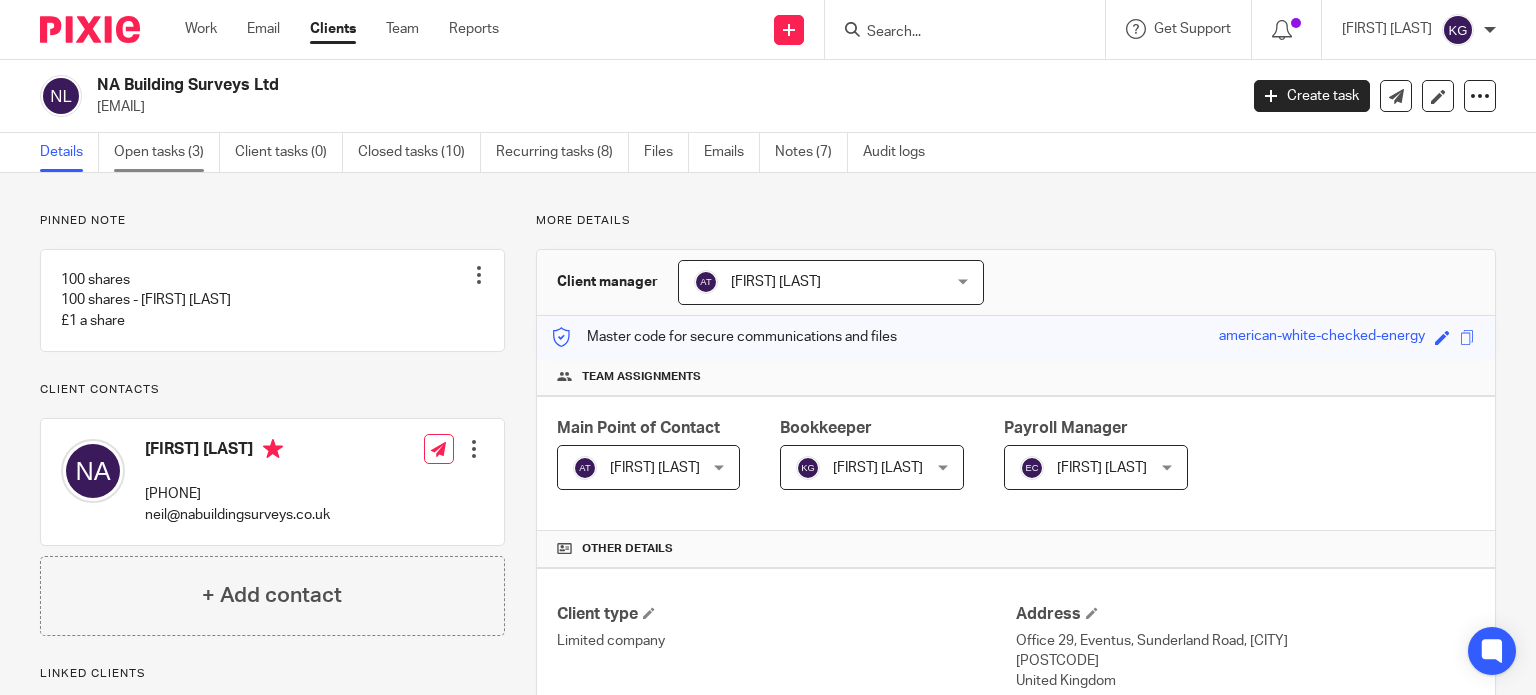 click on "Open tasks (3)" at bounding box center [167, 152] 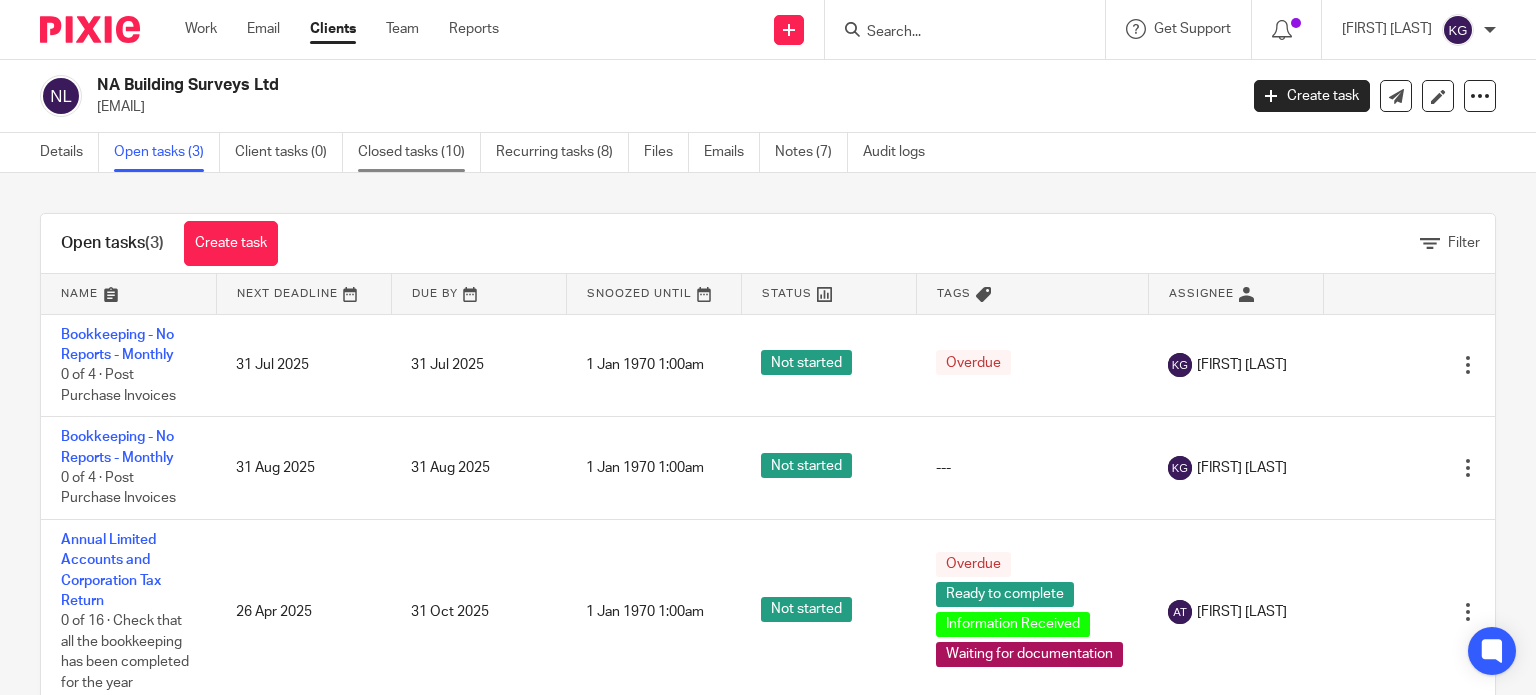 scroll, scrollTop: 0, scrollLeft: 0, axis: both 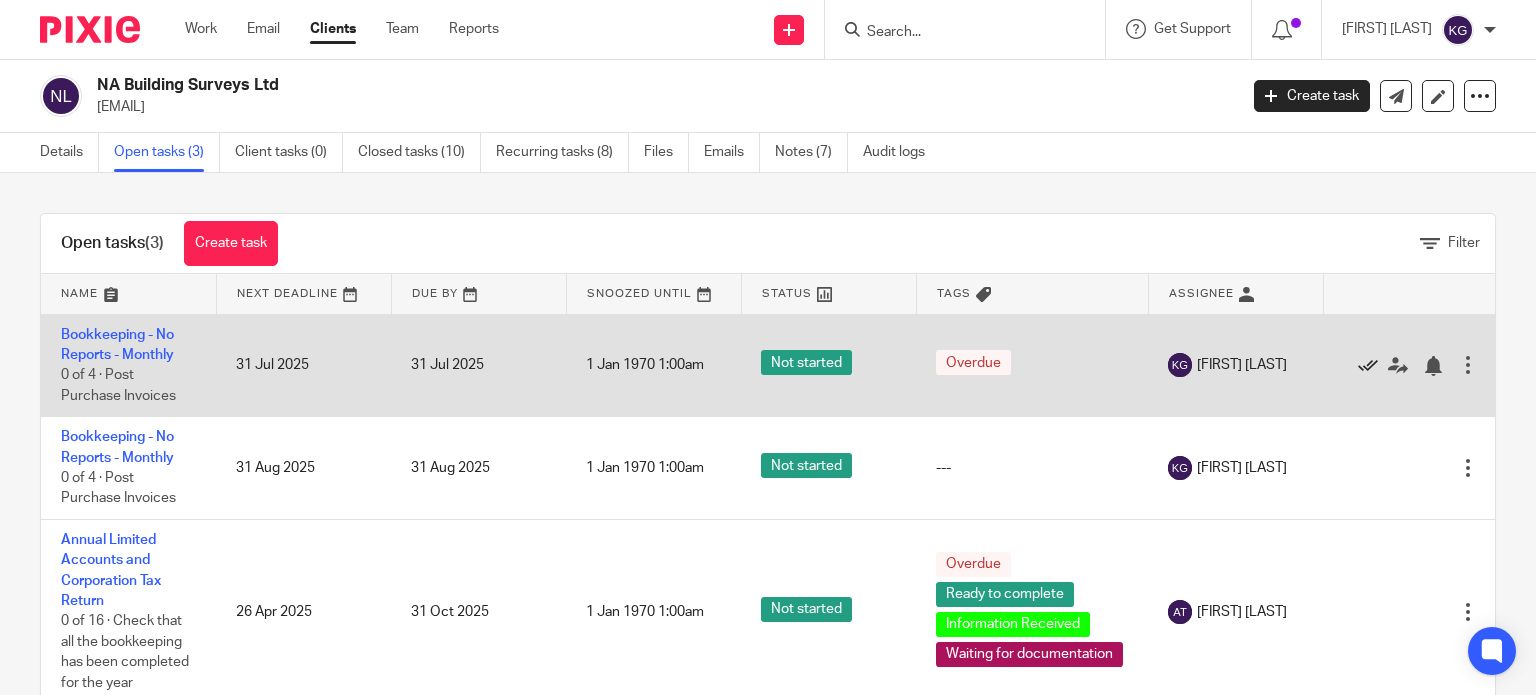 click at bounding box center (1368, 366) 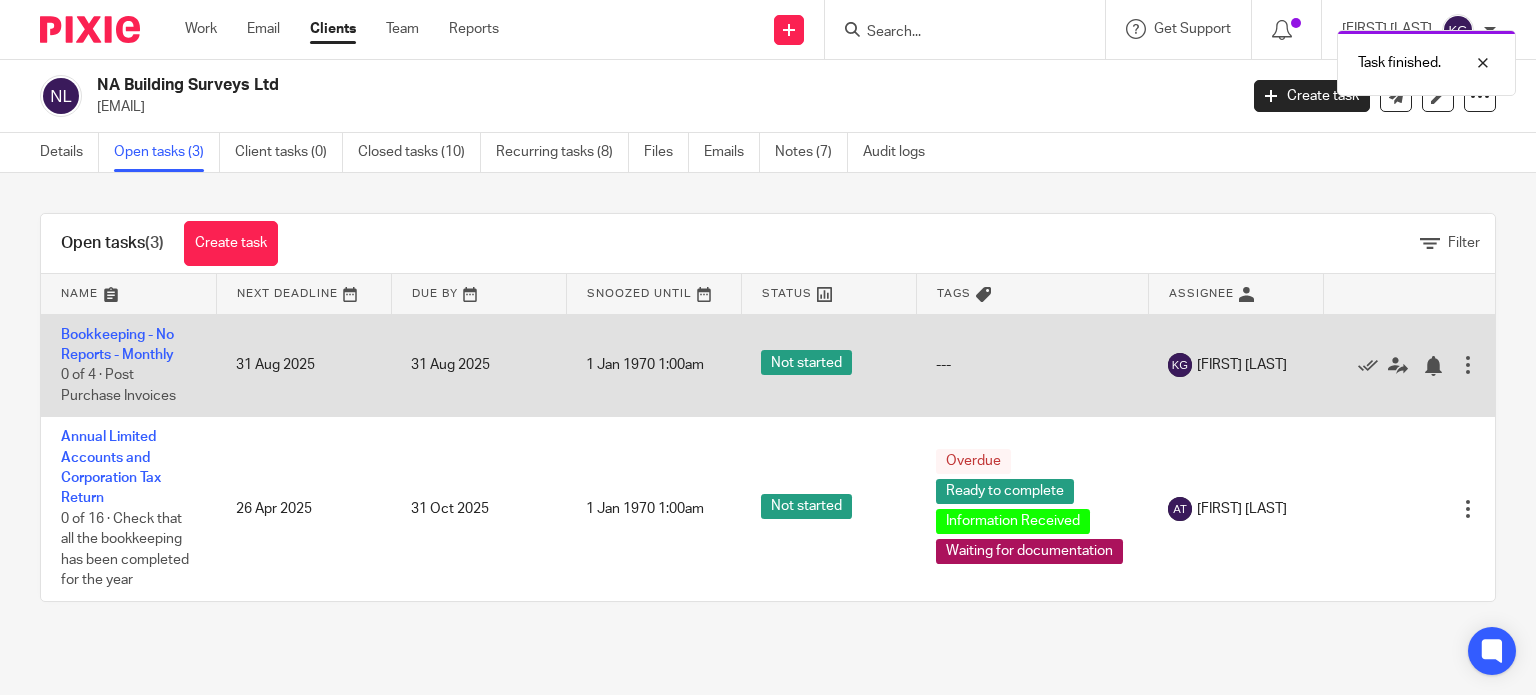 click on "Bookkeeping - No Reports - Monthly
0
of
4 ·
Post Purchase Invoices" at bounding box center (128, 365) 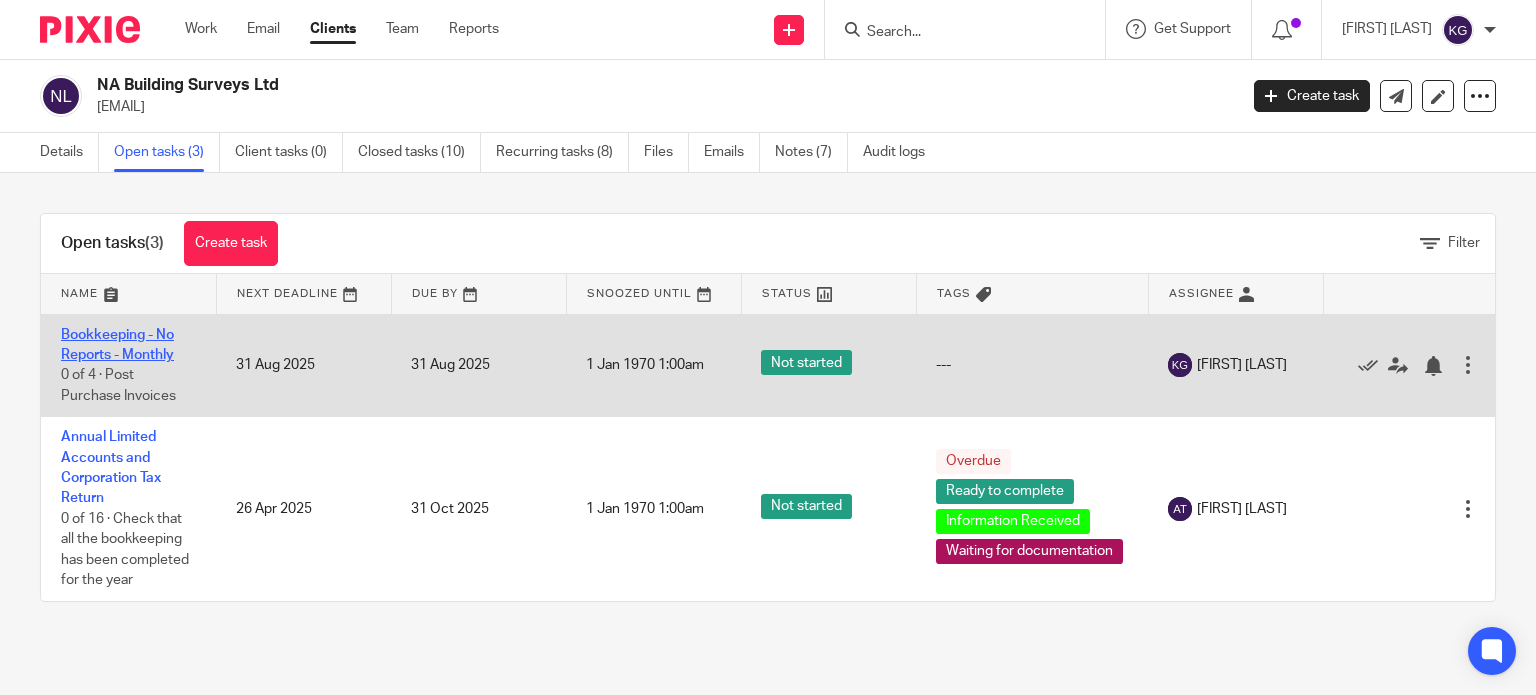 click on "Bookkeeping - No Reports - Monthly" at bounding box center (117, 345) 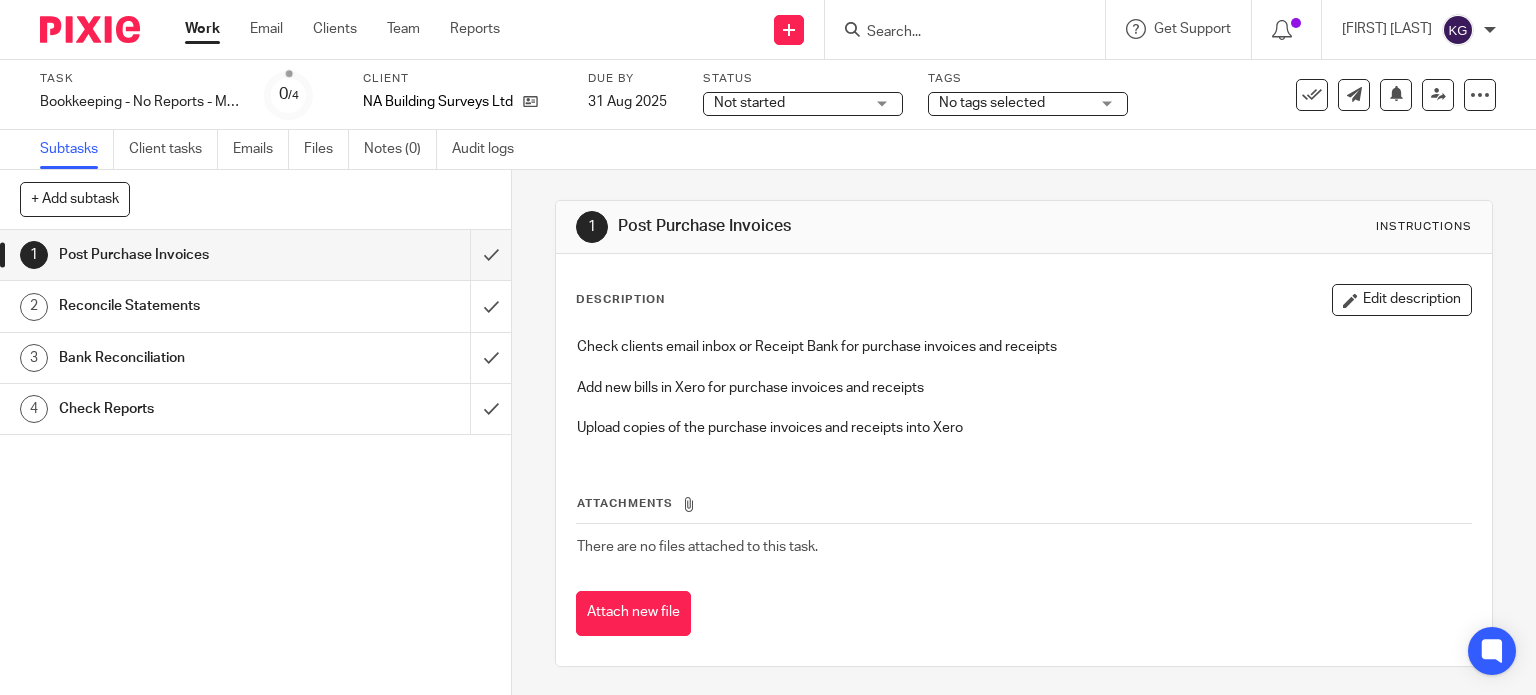 scroll, scrollTop: 0, scrollLeft: 0, axis: both 